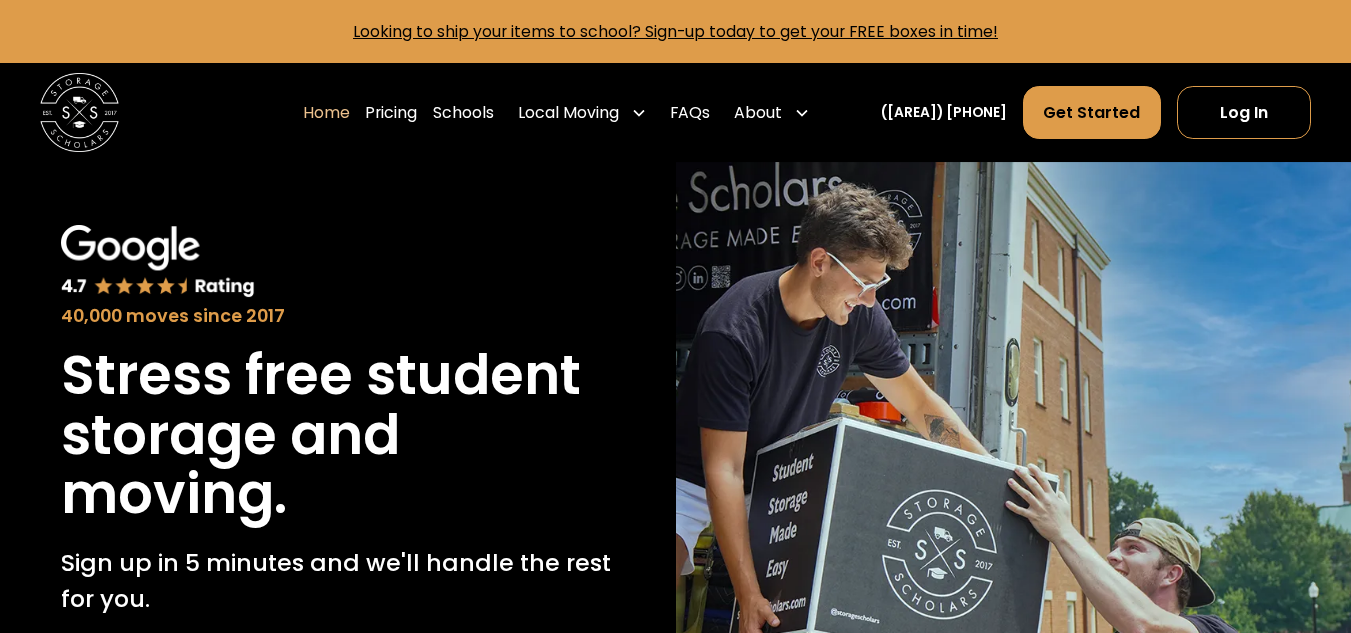 scroll, scrollTop: 0, scrollLeft: 0, axis: both 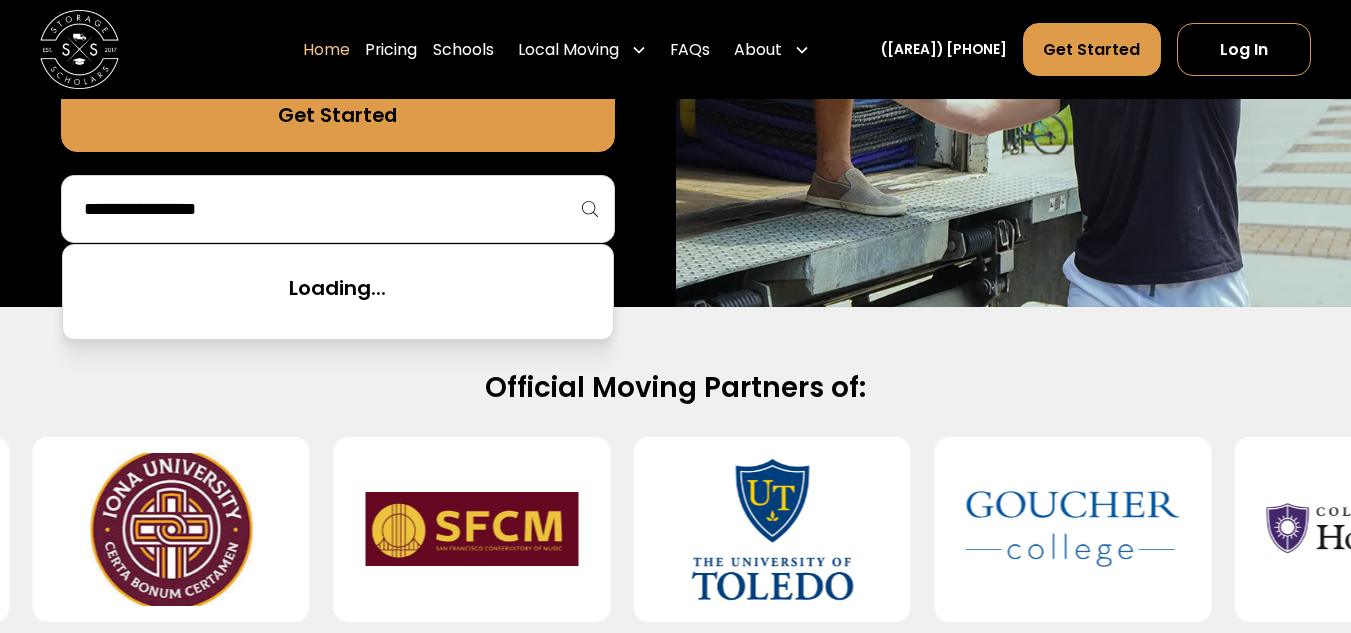 click at bounding box center (338, 209) 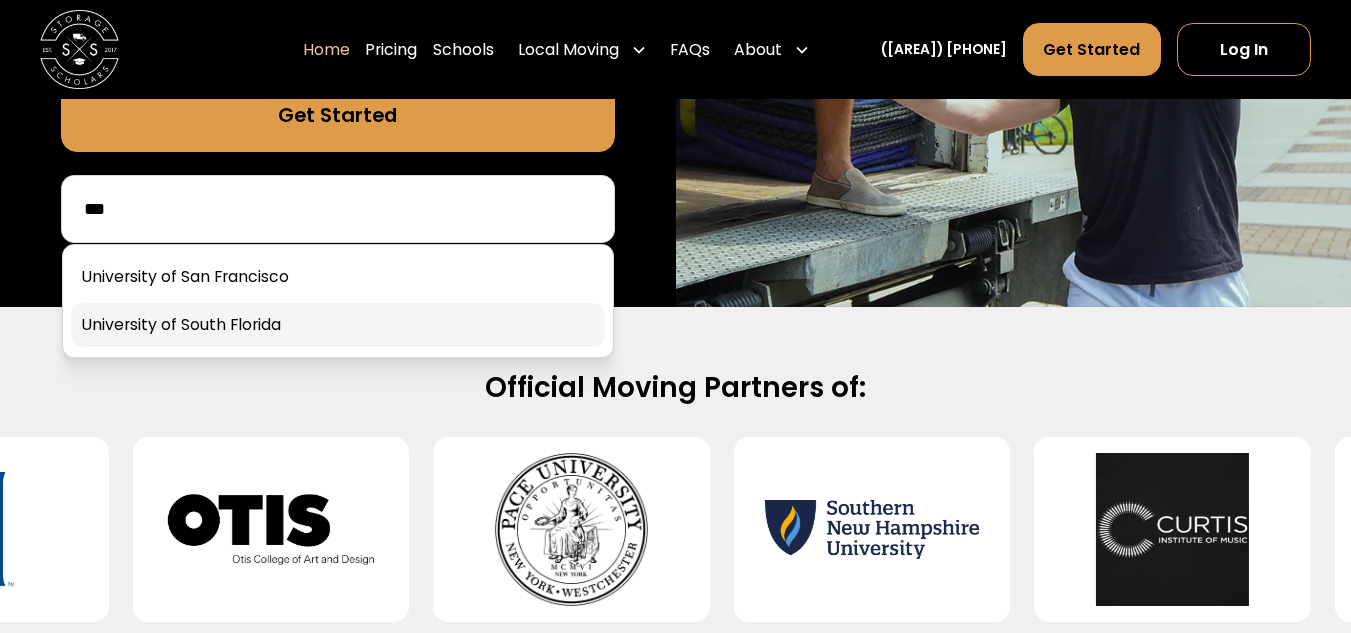 type on "***" 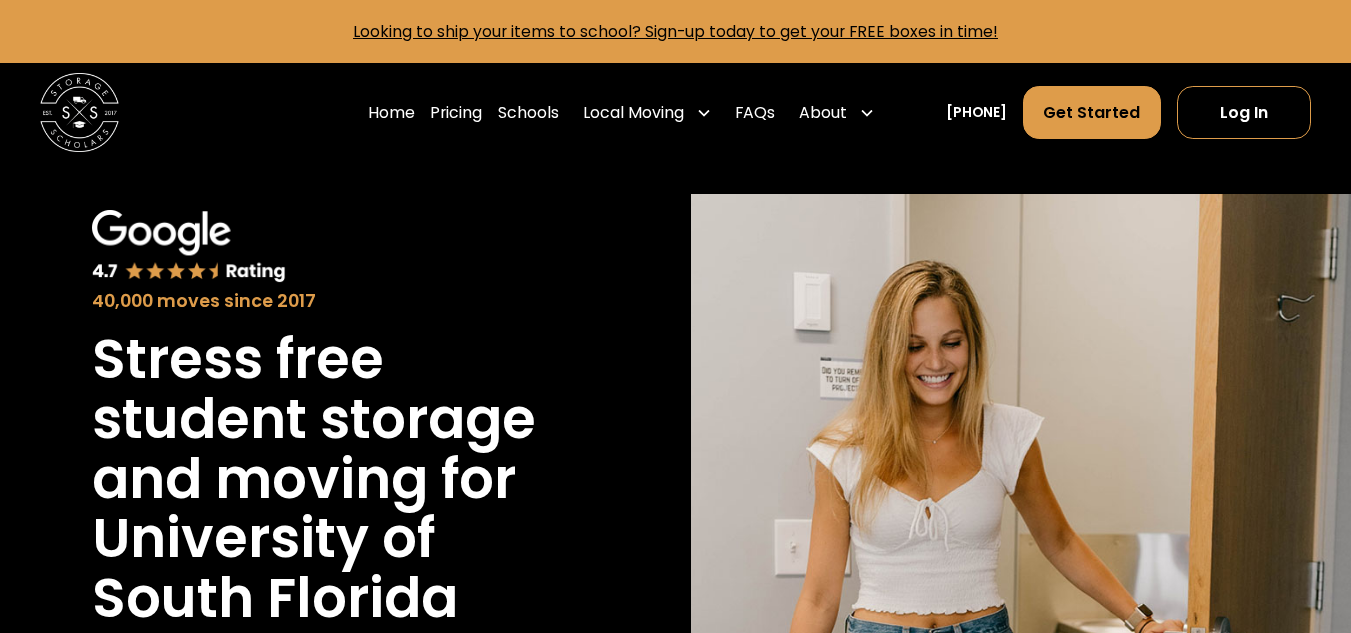scroll, scrollTop: 0, scrollLeft: 0, axis: both 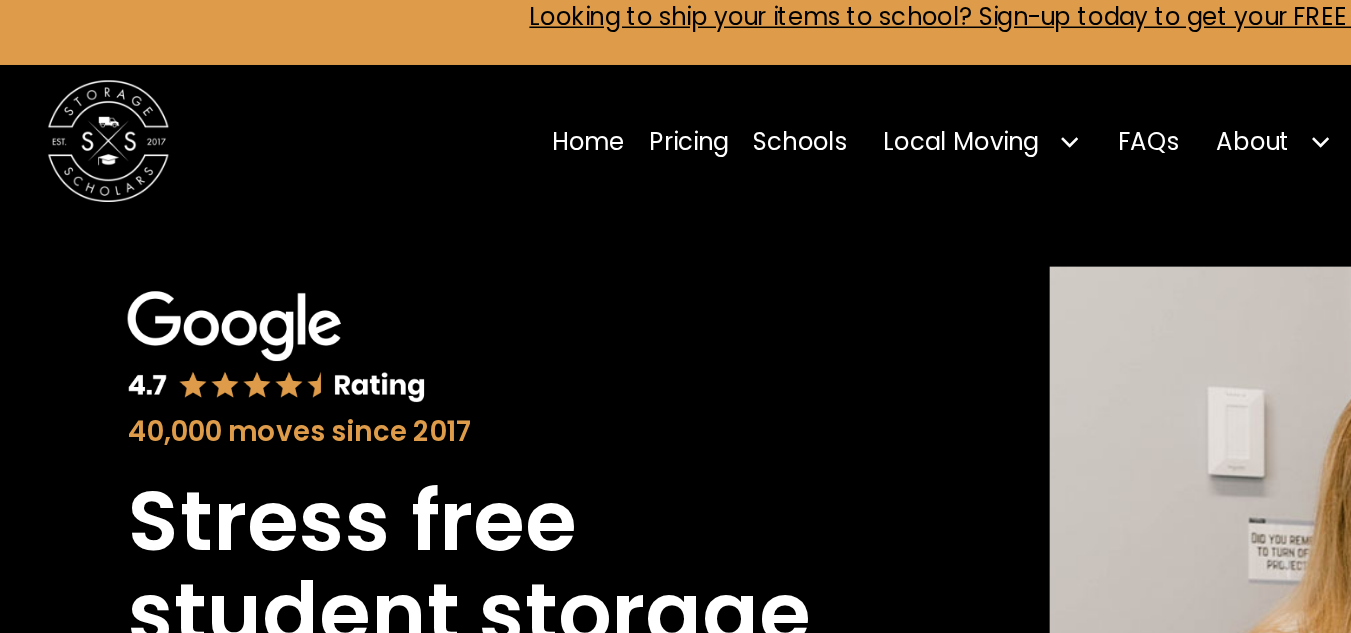 click at bounding box center (79, 112) 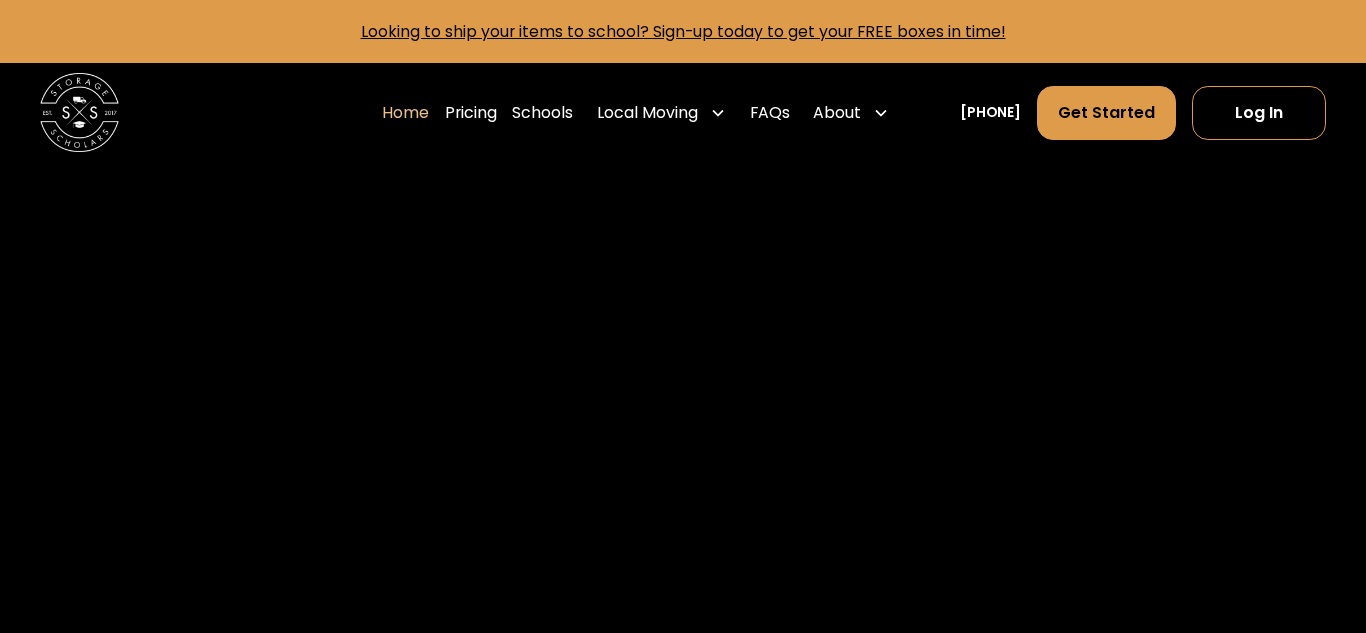 scroll, scrollTop: 0, scrollLeft: 0, axis: both 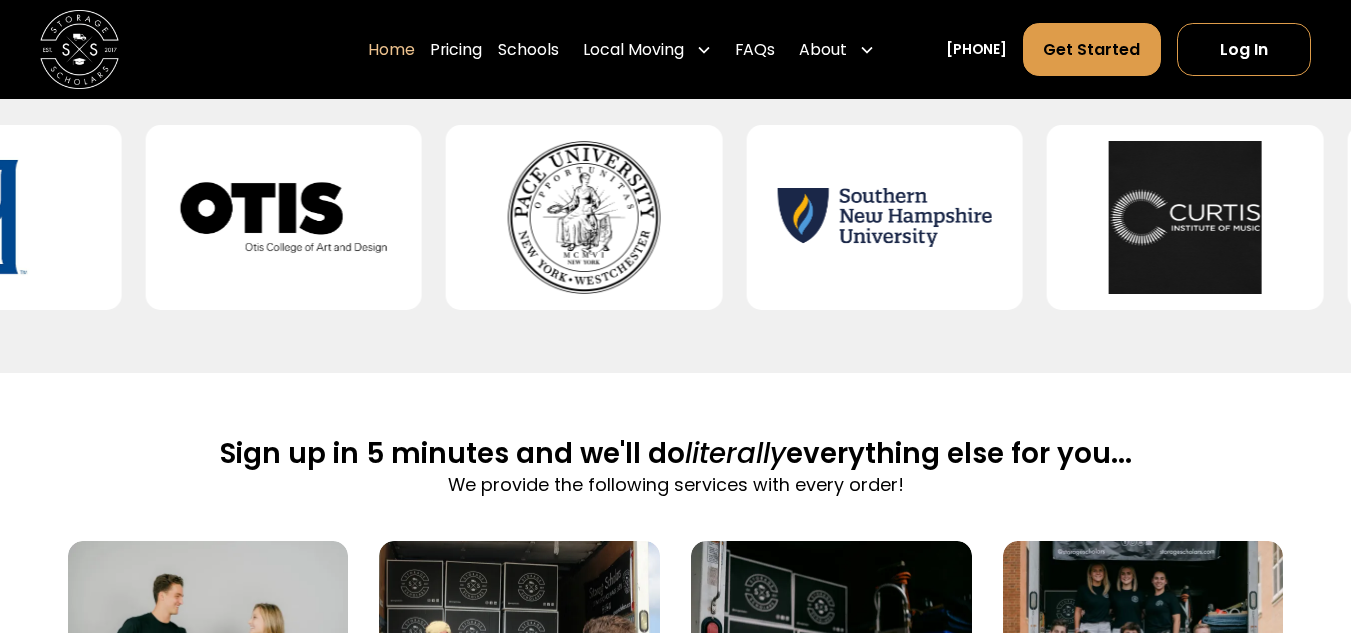 drag, startPoint x: 700, startPoint y: 258, endPoint x: 637, endPoint y: 231, distance: 68.54196 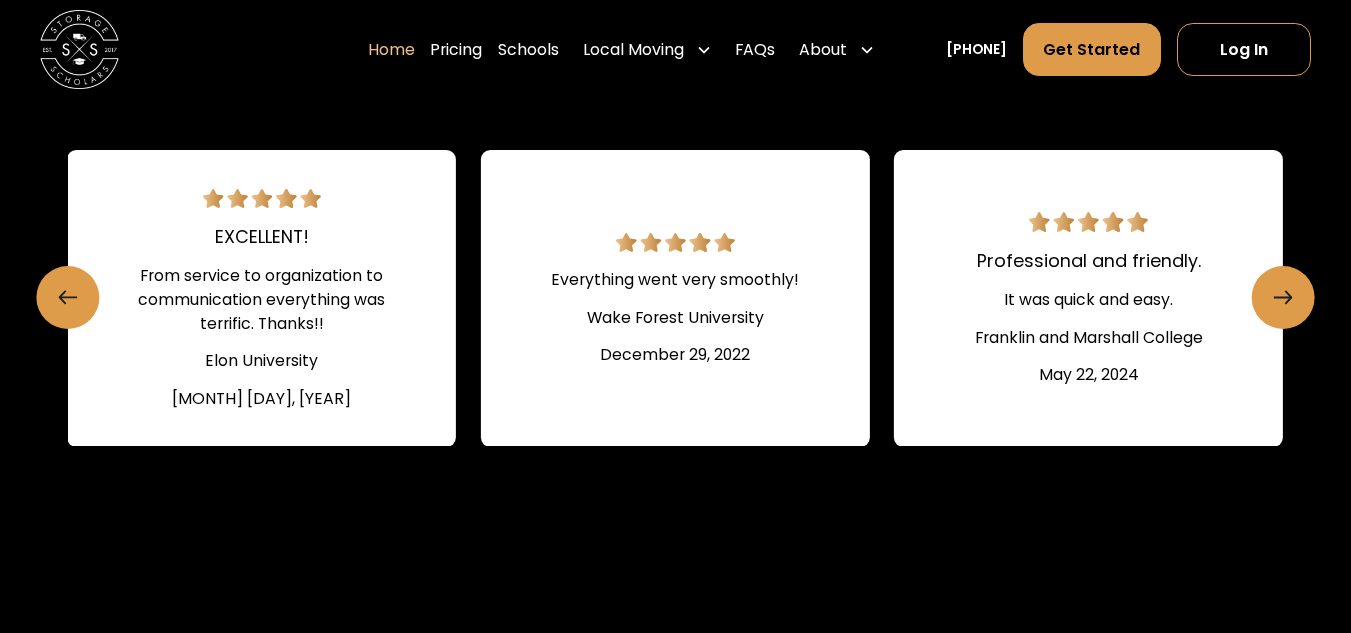 scroll, scrollTop: 2737, scrollLeft: 0, axis: vertical 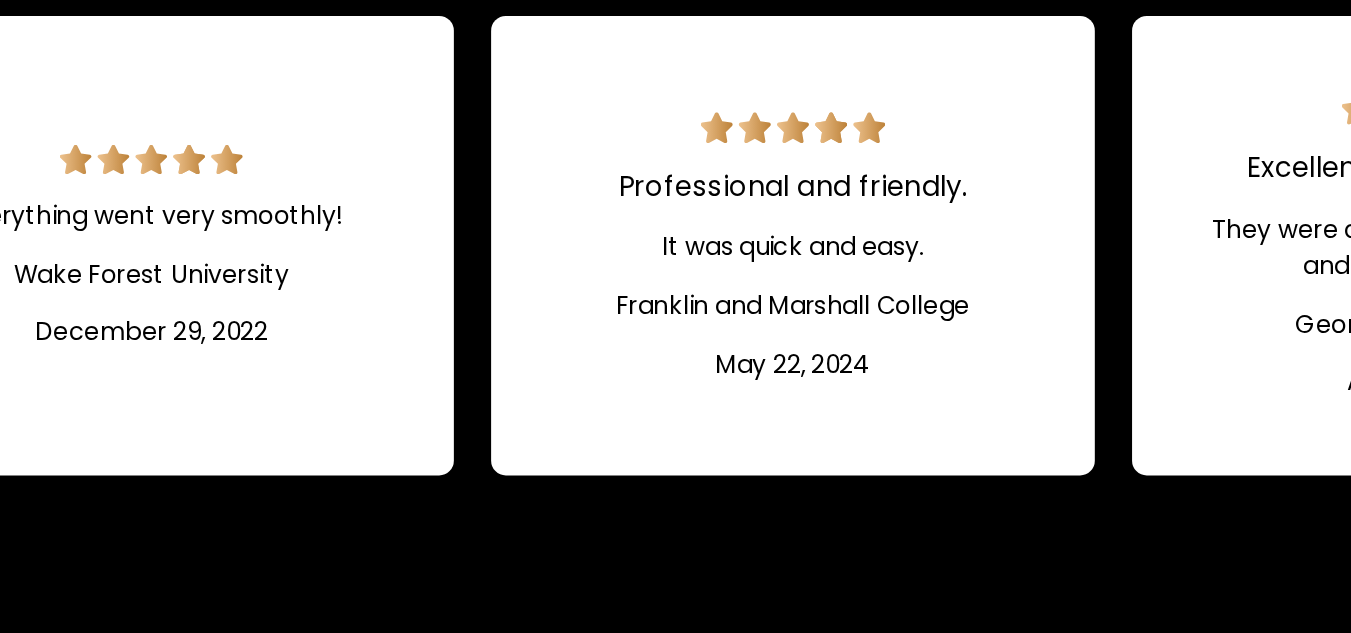 click on "Easy and efficient!! Made summer packing and storage a breeze. Wake Forest University June 26, 2019 EXCELLENT! From service to organization to communication everything was terrific. Thanks!! Elon University June 25, 2019 Everything went very smoothly! Wake Forest University December 29, 2022 Professional and friendly. It was quick and easy. Franklin and Marshall College May 22, 2024 Excellent customer service. They were on time and very efficient and accommodating. Georgetown University August 11, 2024 We will use them again! Everything was there on time and organized. High Point University July 11, 2024 Great work! UNC Chapel Hill September 8, 2024 Superb quality. Efficient, they keep us in the loop of what is going on. Franklin and Marshall College May 10, 2024 Highly recommend! They were great! University of Alabama June 2, 2022 Professional and friendly. Storage Scholars is a great service which simplifies the move in and move out process. University of Richmond August 9, 2022 Great communication!" at bounding box center (-208, 299) 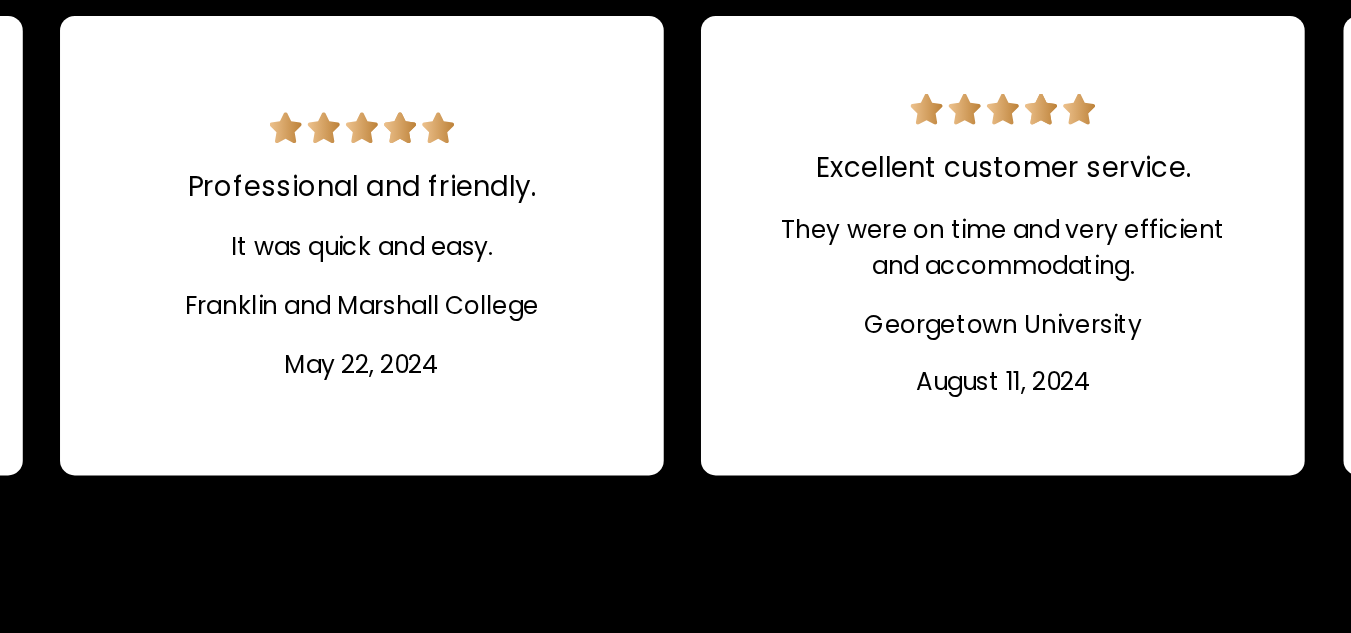 click on "Professional and friendly. It was quick and easy. Franklin and Marshall College May 22, 2024" at bounding box center (341, 299) 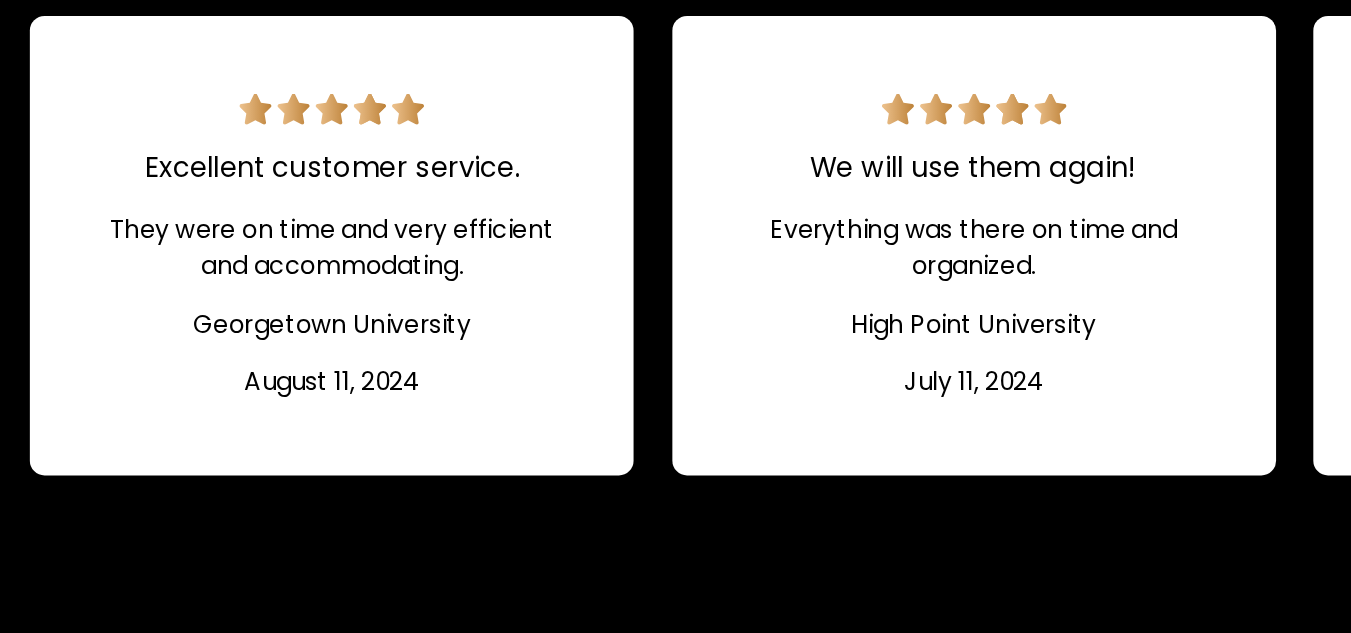 click on "Excellent customer service. They were on time and very efficient and accommodating. Georgetown University August 11, 2024" at bounding box center (322, 299) 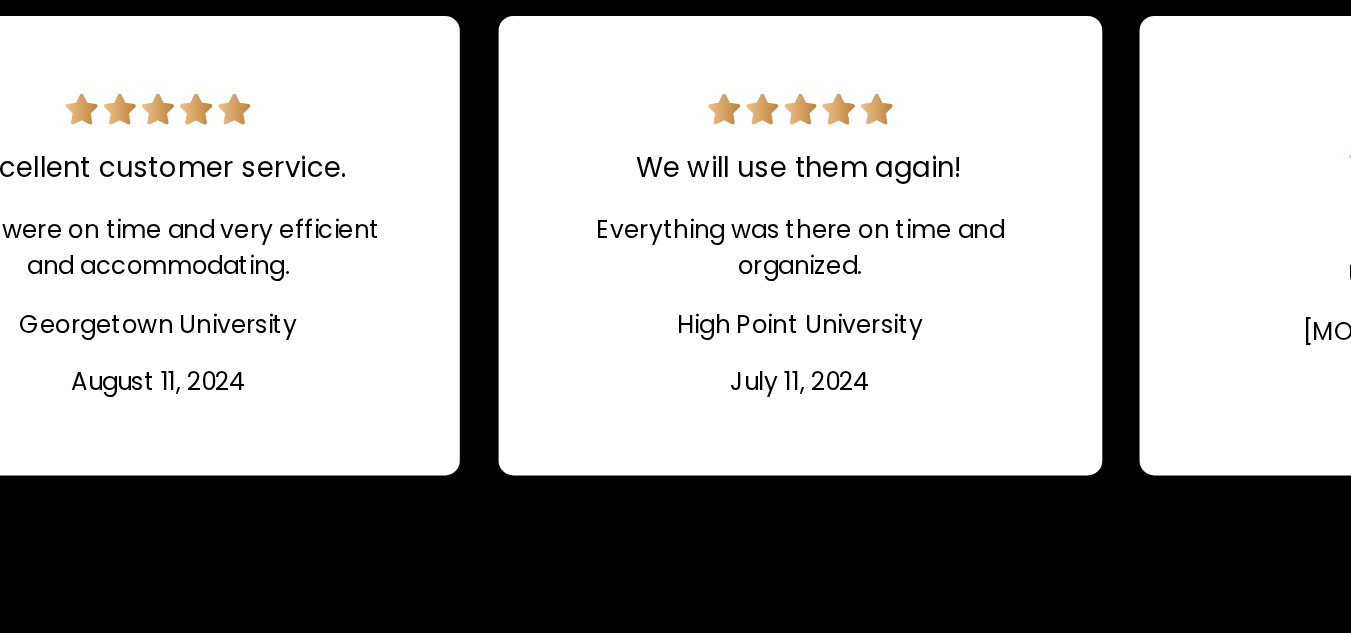 click on "Excellent customer service. They were on time and very efficient and accommodating. Georgetown University August 11, 2024" at bounding box center [210, 299] 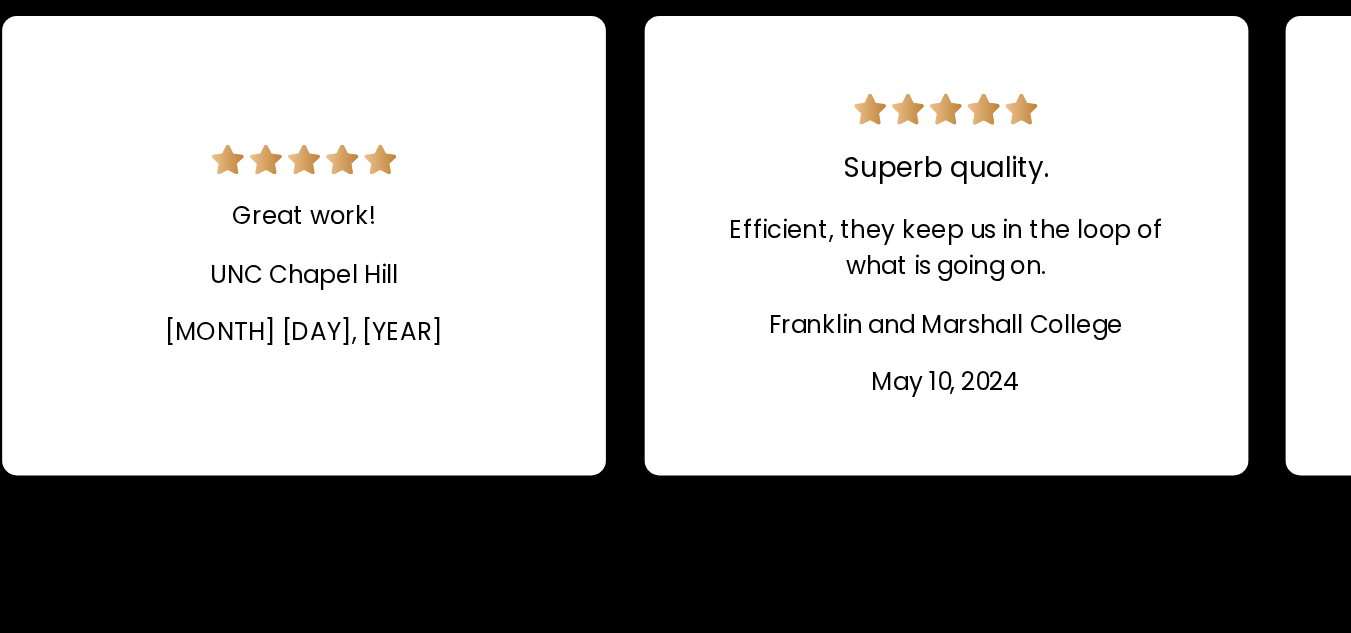 click on "Great work! UNC Chapel Hill September 8, 2024" at bounding box center (304, 299) 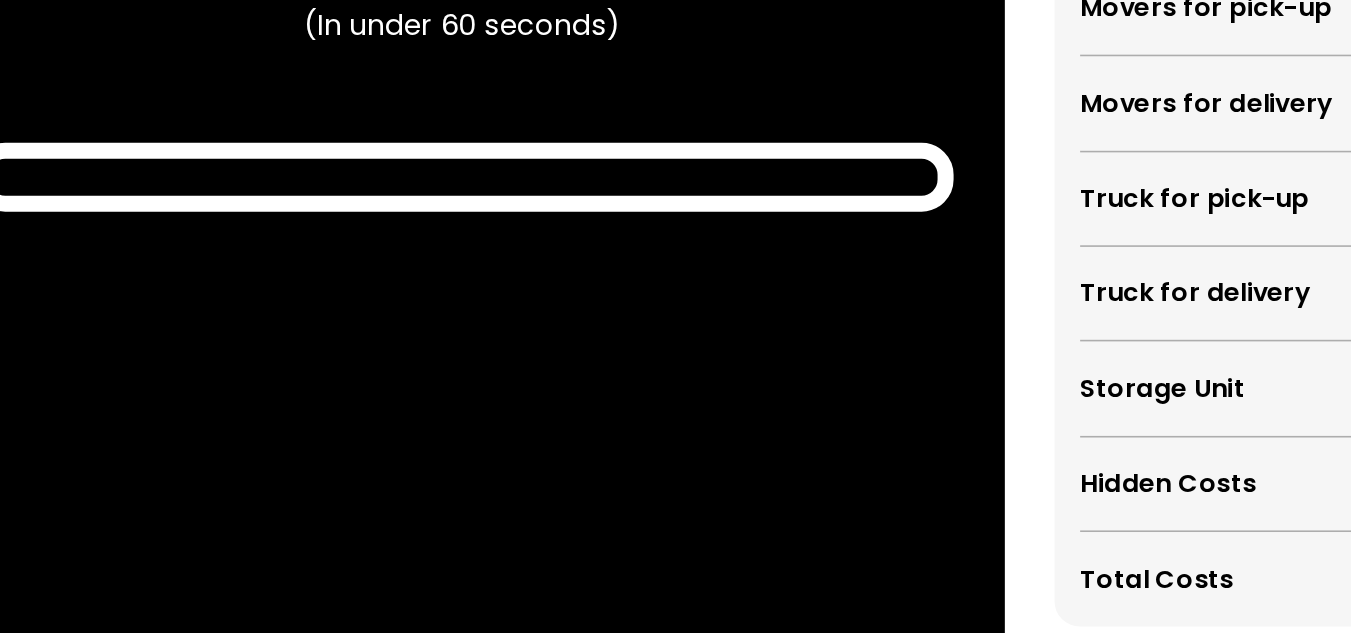 scroll, scrollTop: 3663, scrollLeft: 0, axis: vertical 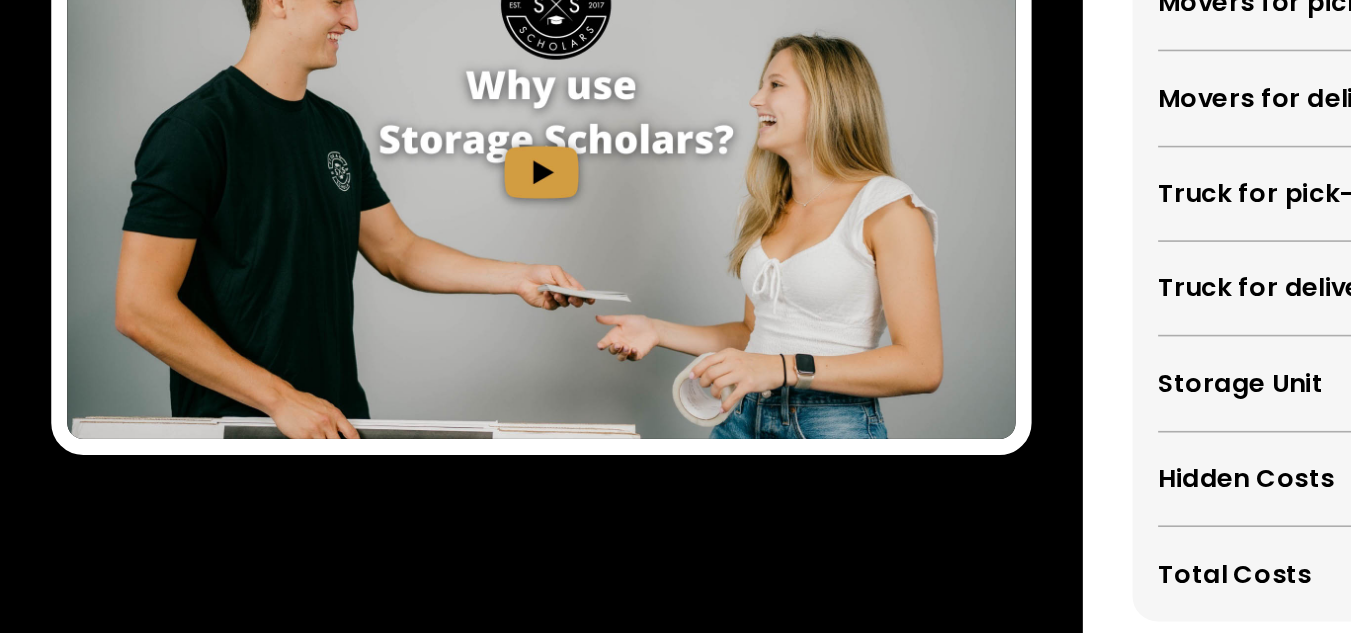 click at bounding box center [338, 342] 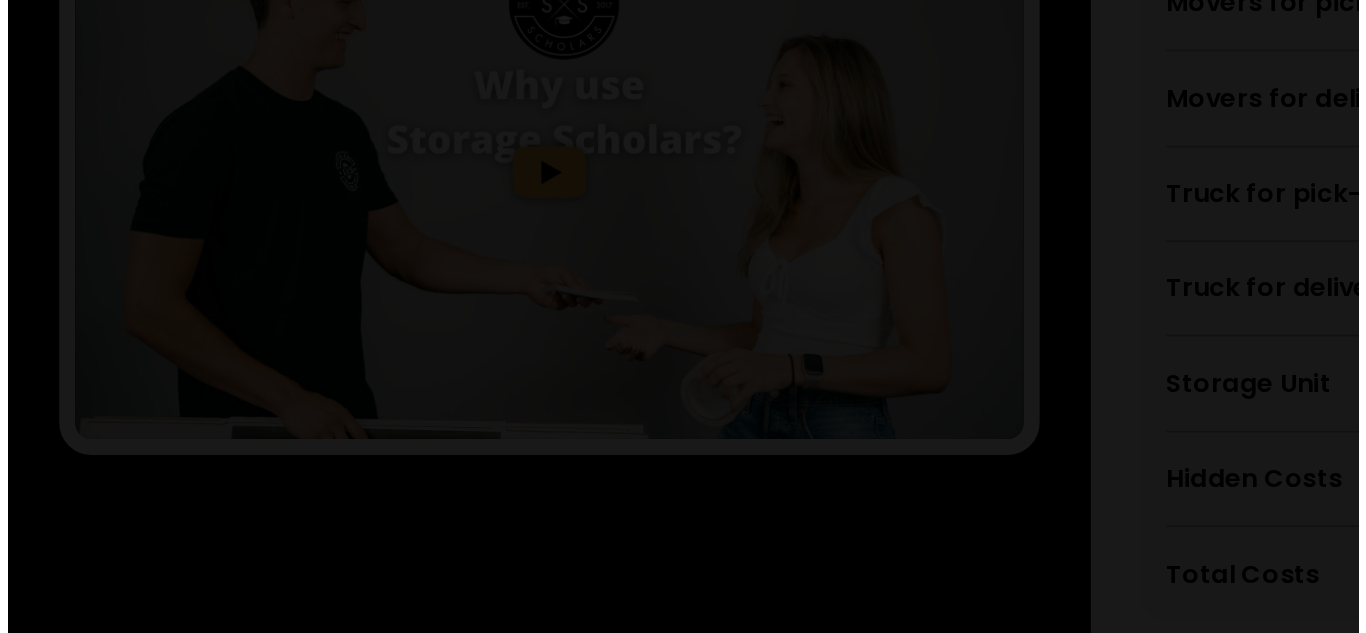 scroll, scrollTop: 3665, scrollLeft: 0, axis: vertical 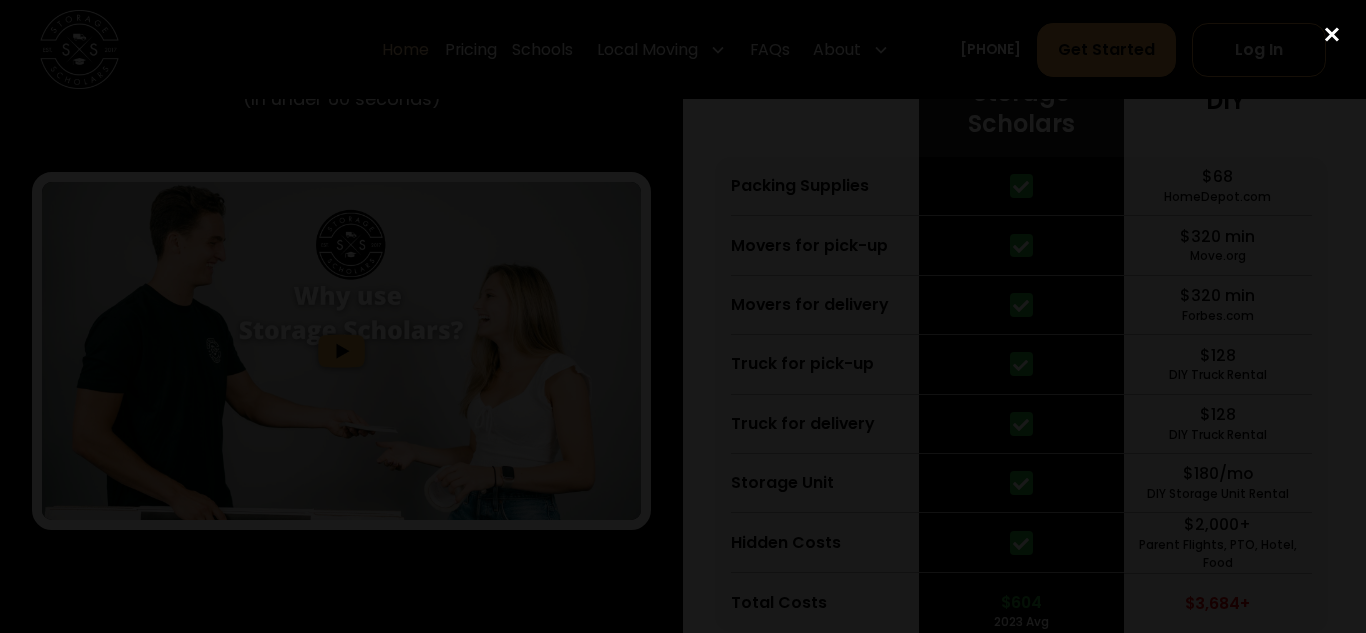 click at bounding box center (1332, 35) 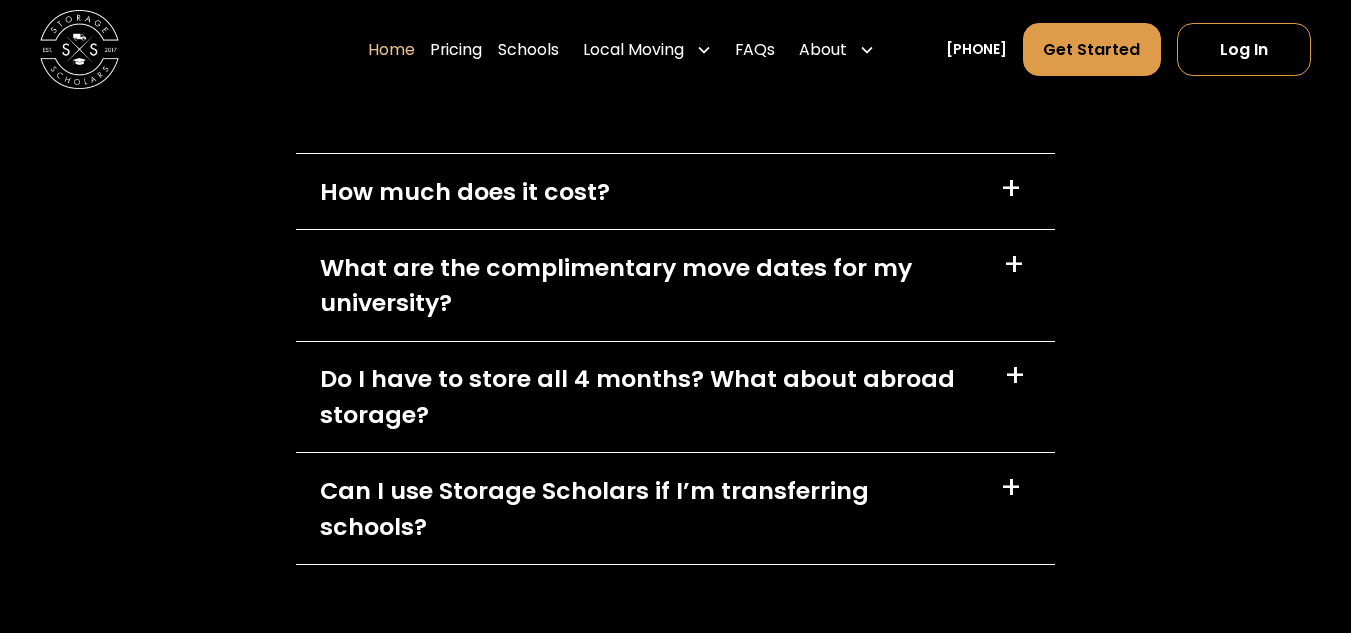 scroll, scrollTop: 5580, scrollLeft: 0, axis: vertical 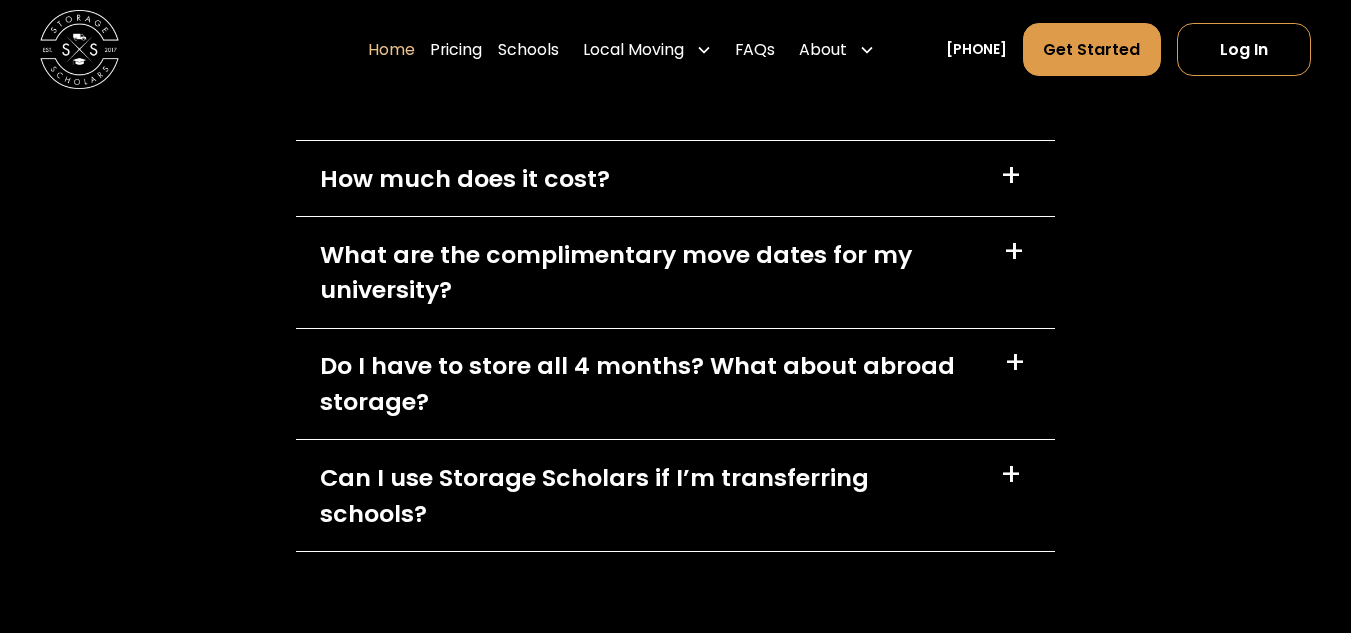 click on "What are the complimentary move dates for my university?" at bounding box center [649, 272] 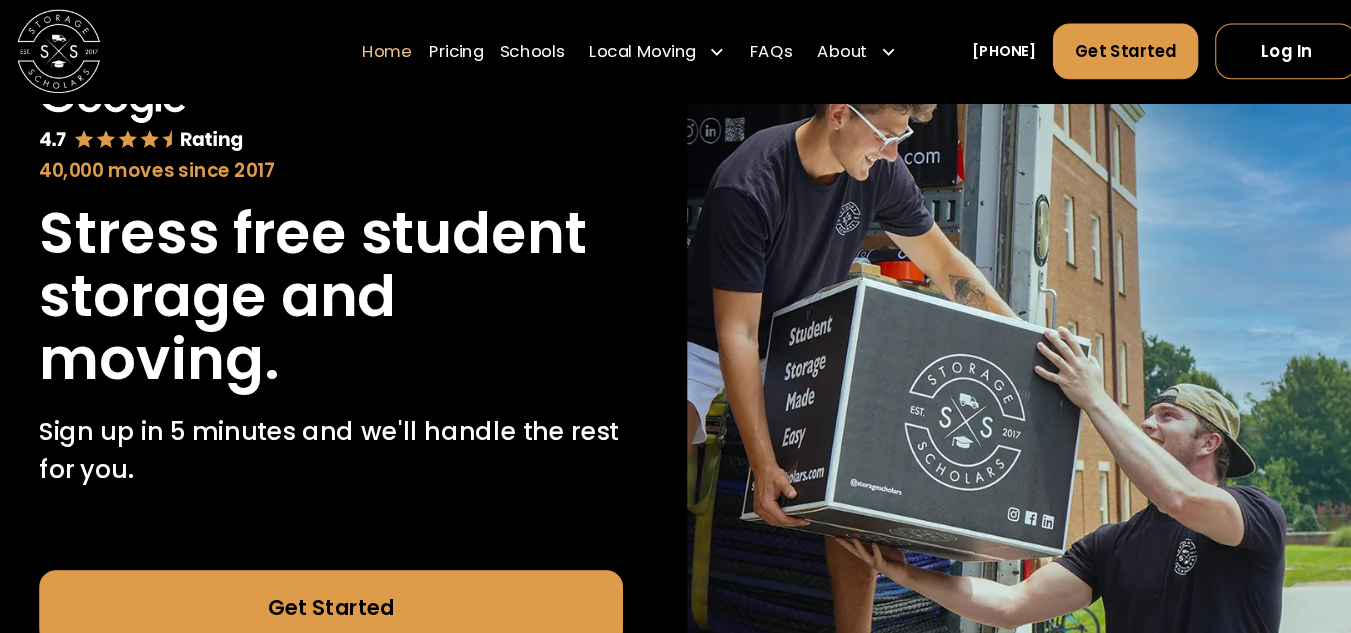 scroll, scrollTop: 147, scrollLeft: 0, axis: vertical 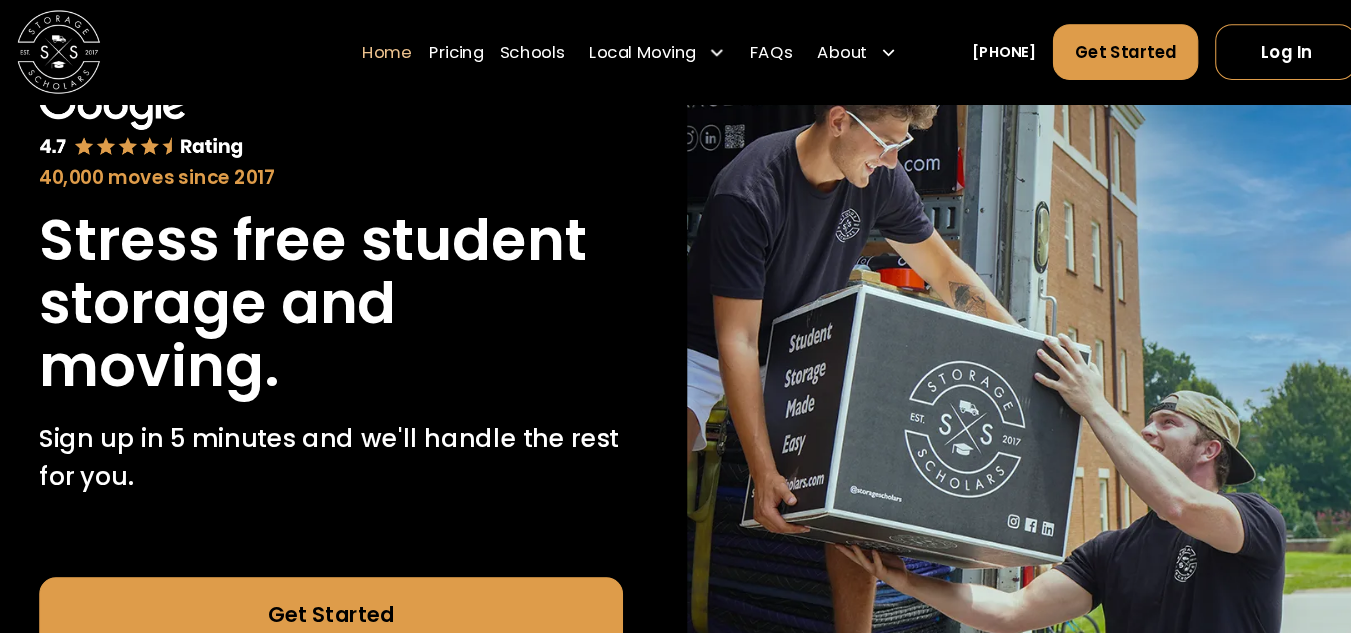 click at bounding box center (79, 49) 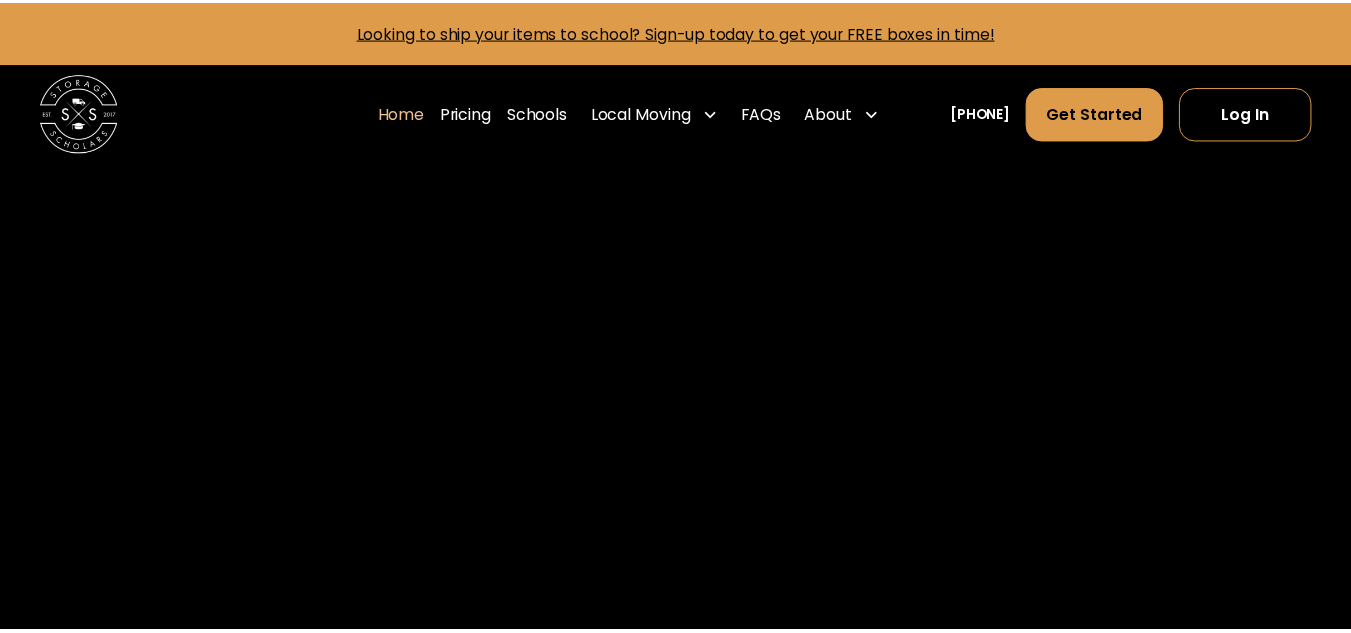 scroll, scrollTop: 0, scrollLeft: 0, axis: both 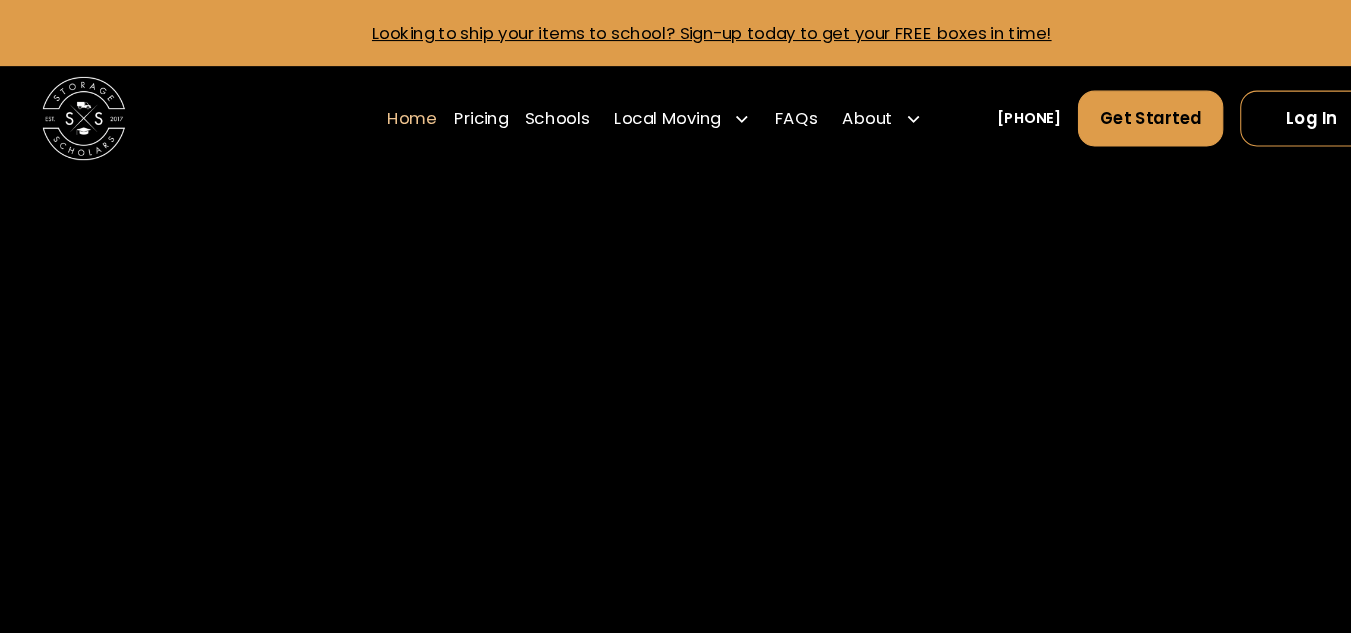 click 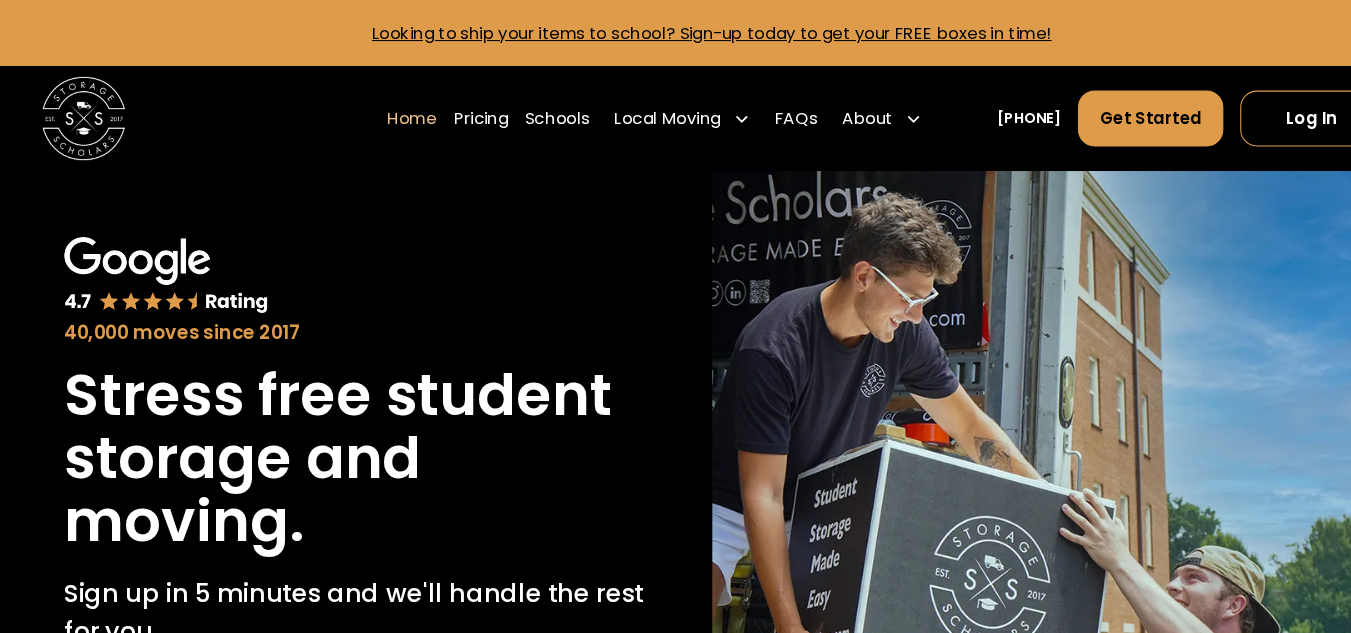 scroll, scrollTop: 0, scrollLeft: 0, axis: both 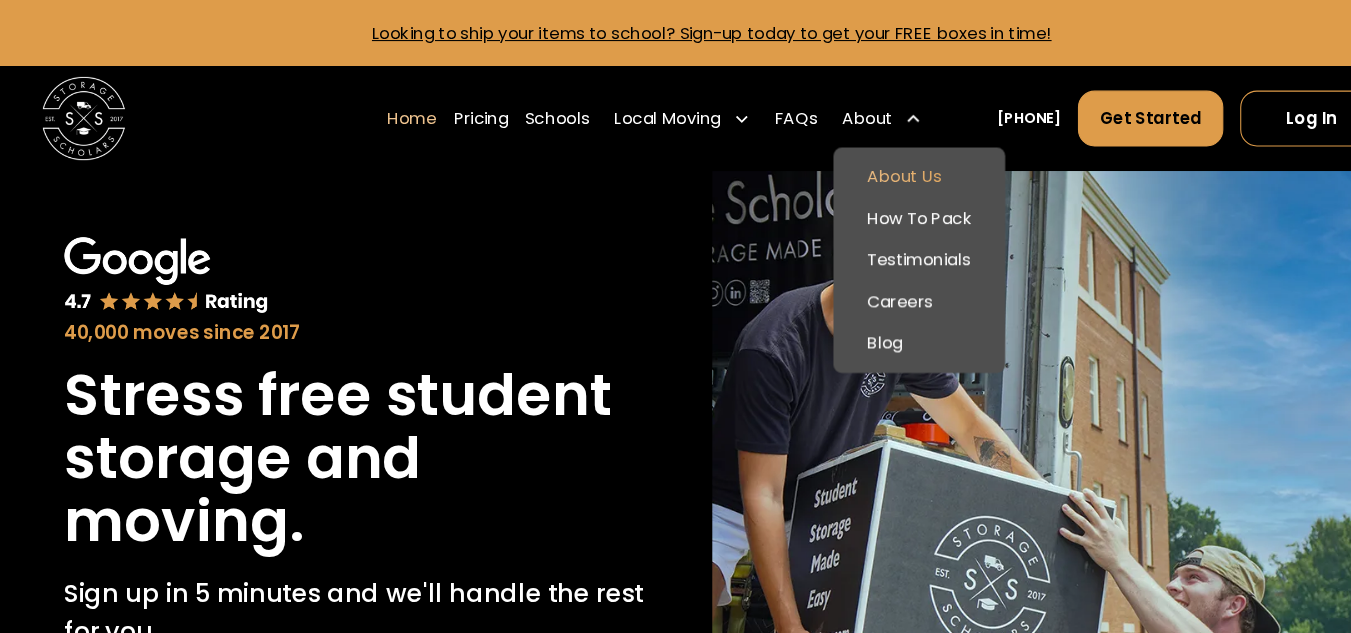 click on "About Us" at bounding box center (872, 168) 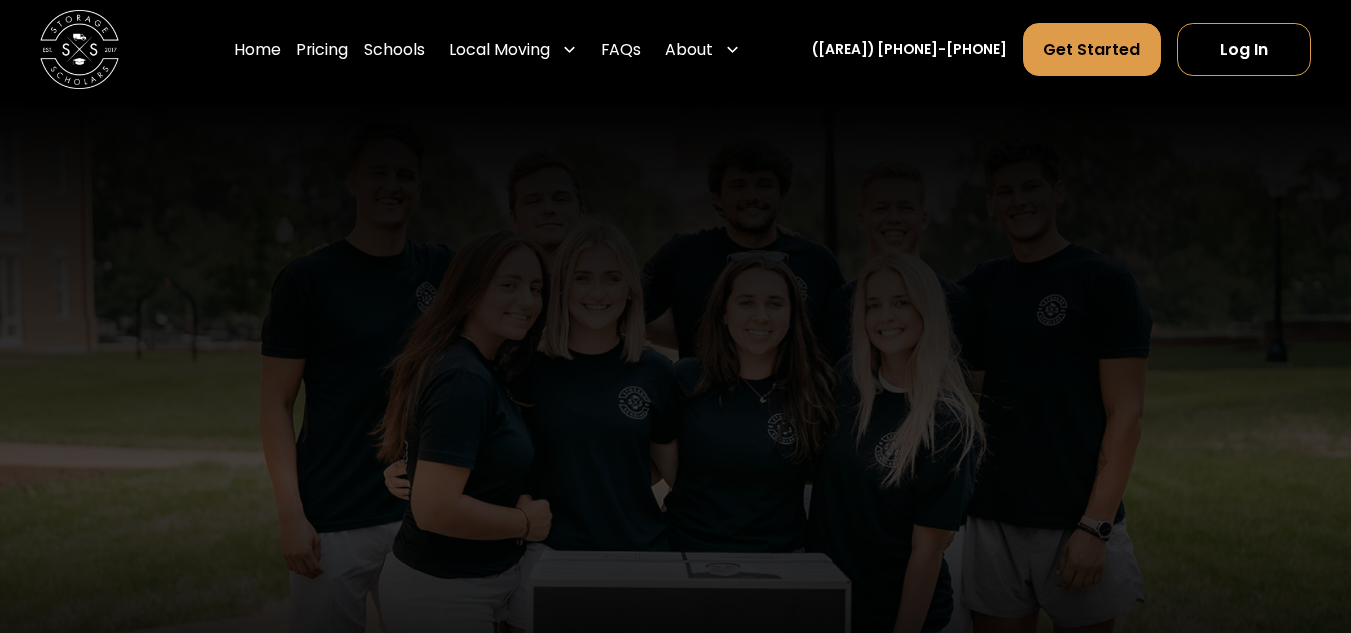 scroll, scrollTop: 0, scrollLeft: 0, axis: both 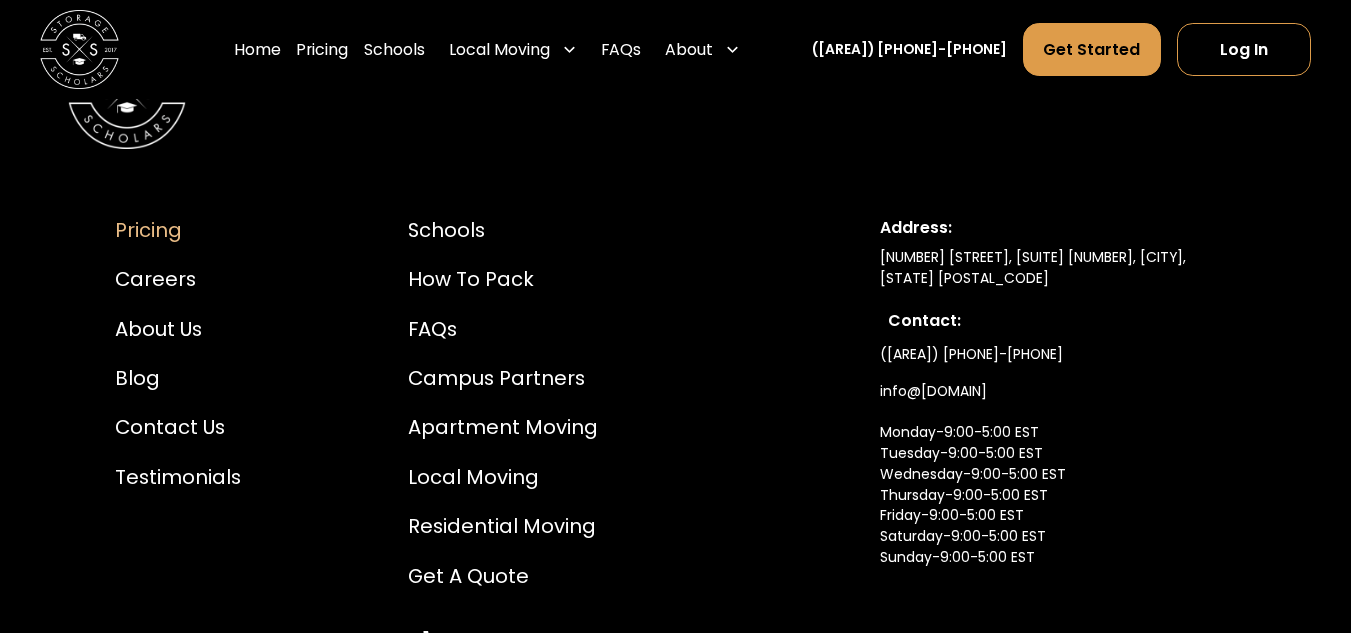 click on "Pricing" at bounding box center (178, 231) 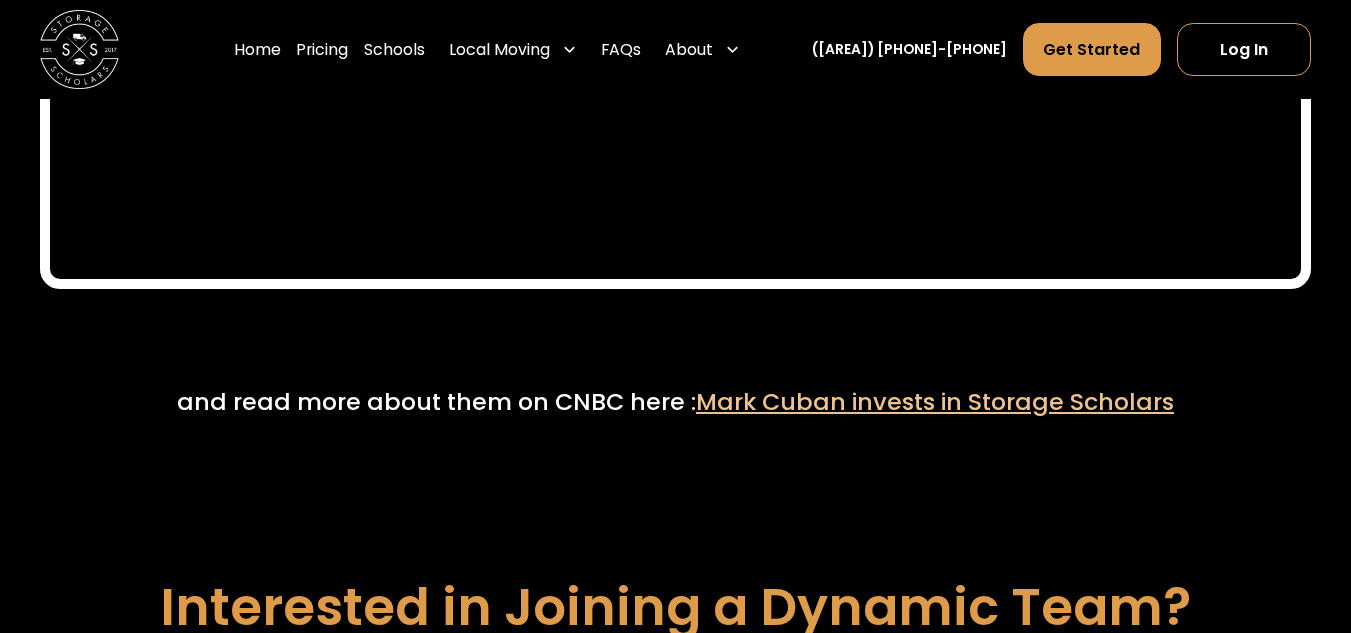 scroll, scrollTop: 9344, scrollLeft: 0, axis: vertical 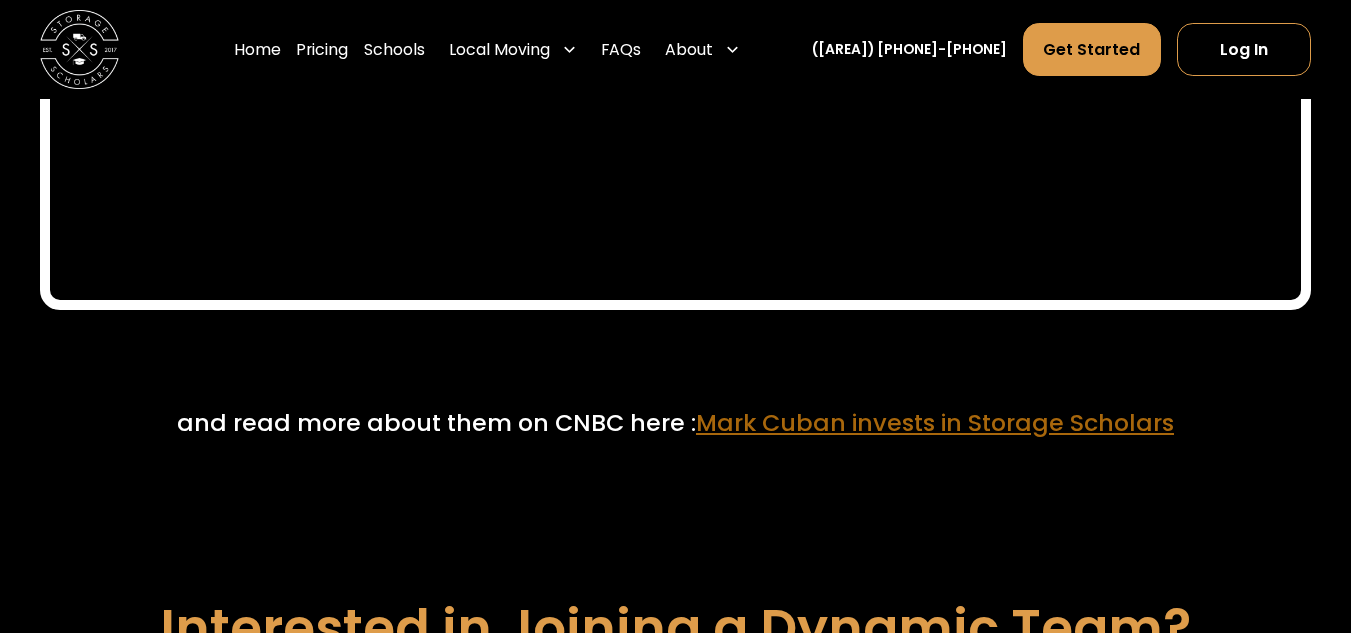click on "Mark Cuban invests in Storage Scholars" at bounding box center [935, 422] 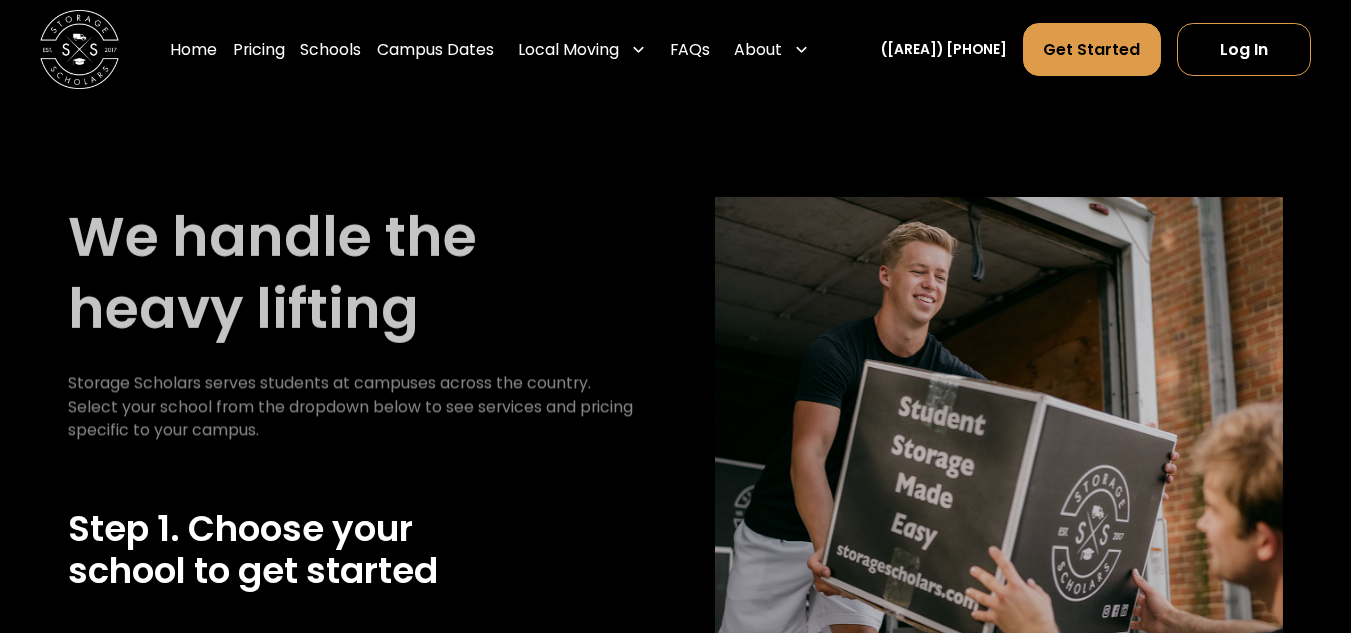 scroll, scrollTop: 0, scrollLeft: 0, axis: both 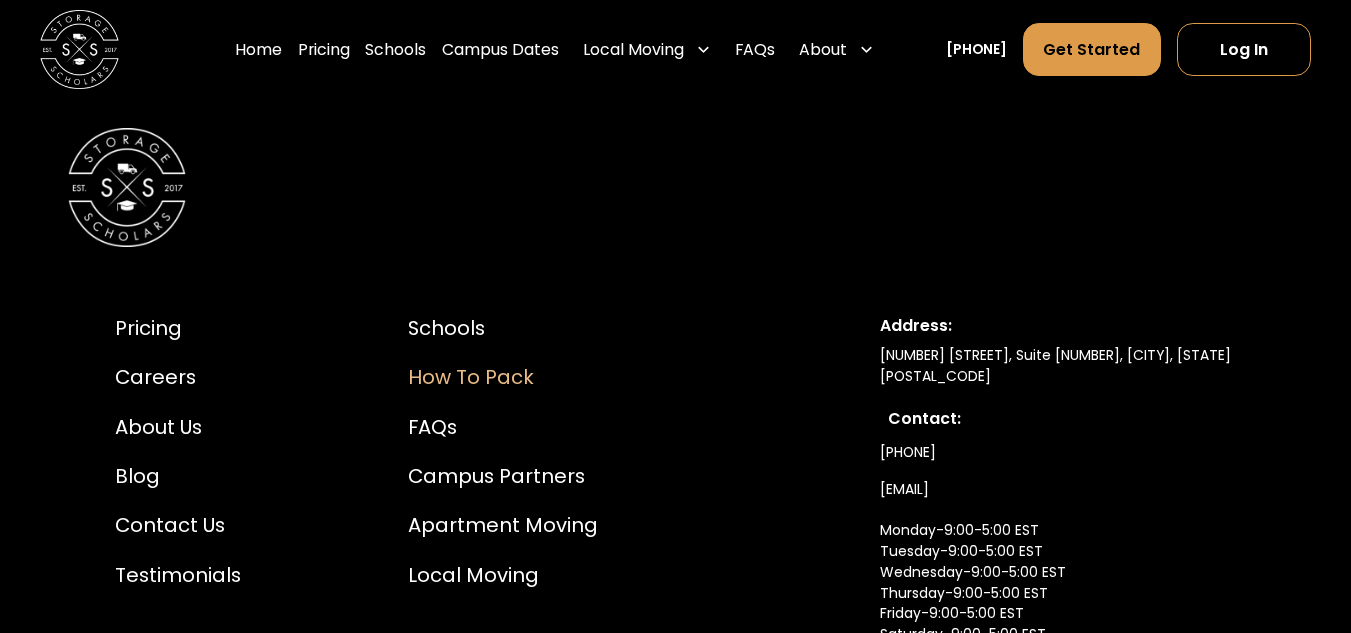 click on "How to Pack" at bounding box center (503, 378) 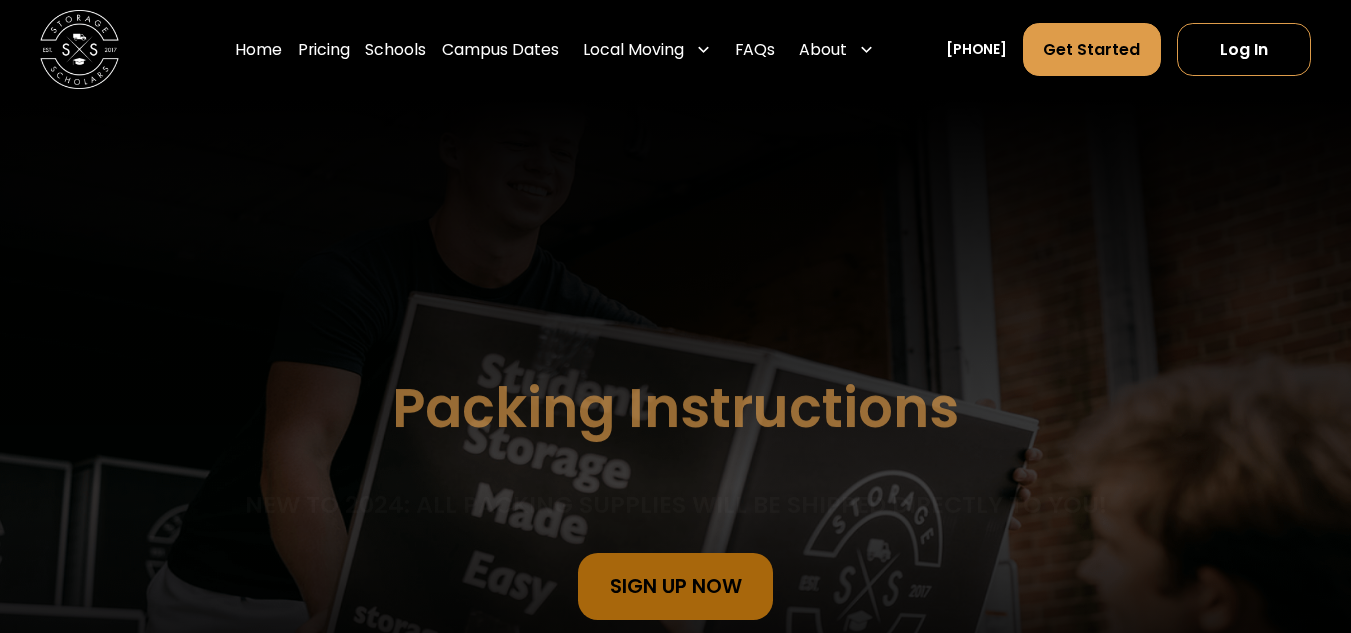 scroll, scrollTop: 0, scrollLeft: 0, axis: both 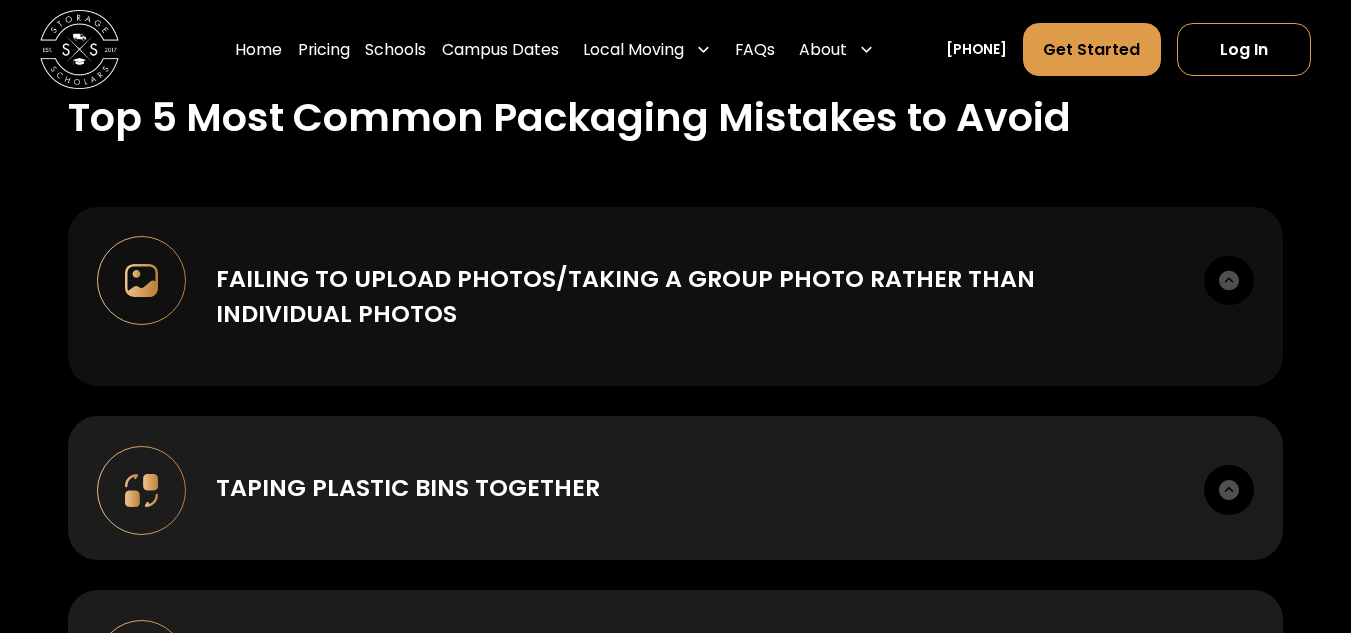 click on "Failing to upload photos/taking a group photo rather than individual photos To ensure we pick up the correct items and keep the contents of your boxes fully insured, we need a photo of each item and a description uploaded to your account.  Ex: 4 boxes, 1 futon, and 1 cooler would be considered 6 items total and require 6 images to be uploaded before pick-up! Go to  here  to access your account and upload the images there under your order for this year. Follow the steps below to keep your items fully insured! 1. Upload a photo of EACH ITEM INDIVIDUALLY. For boxes, please photograph the part of the box with the name and item number. If the box is being shipped, please include the FedEx shipping label with the tracking info visable. 2. Describe the contents and estimated value. 3. Purchase additional insurance coverage on your most valuable items if you wish! *Failing to upload photos of items or uploading photos of multiple items in one picture will result in a forfeiture of insurance*" at bounding box center (676, 297) 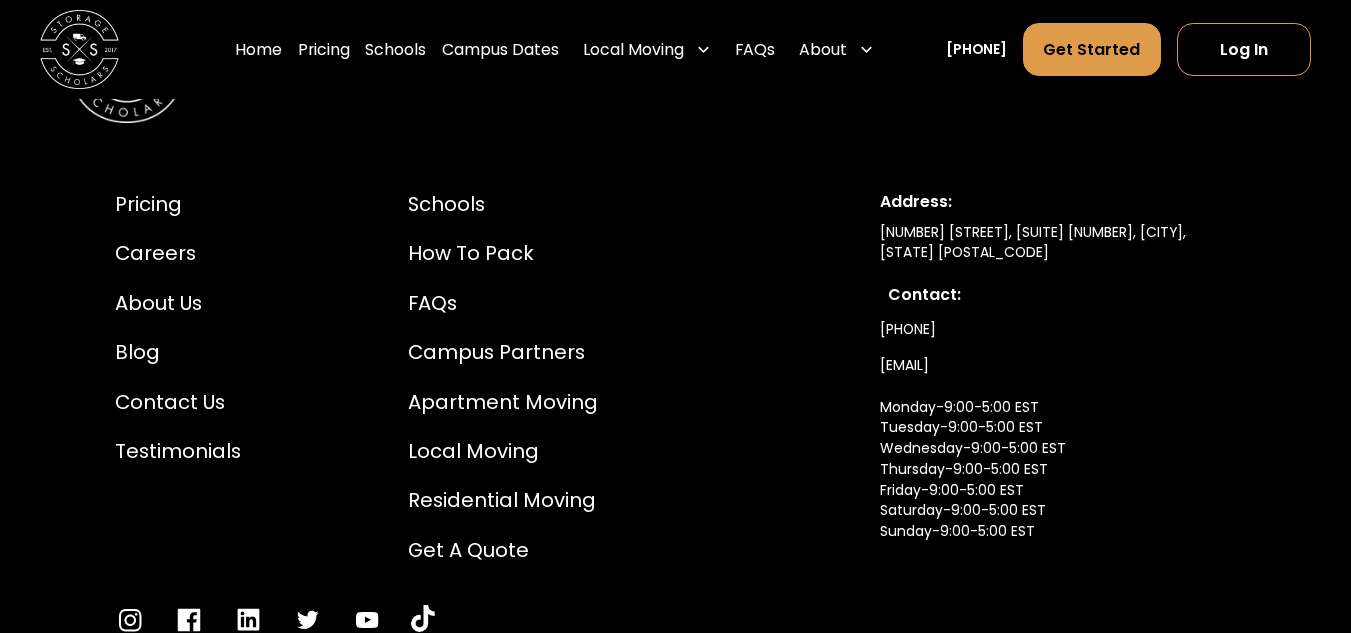 scroll, scrollTop: 6827, scrollLeft: 0, axis: vertical 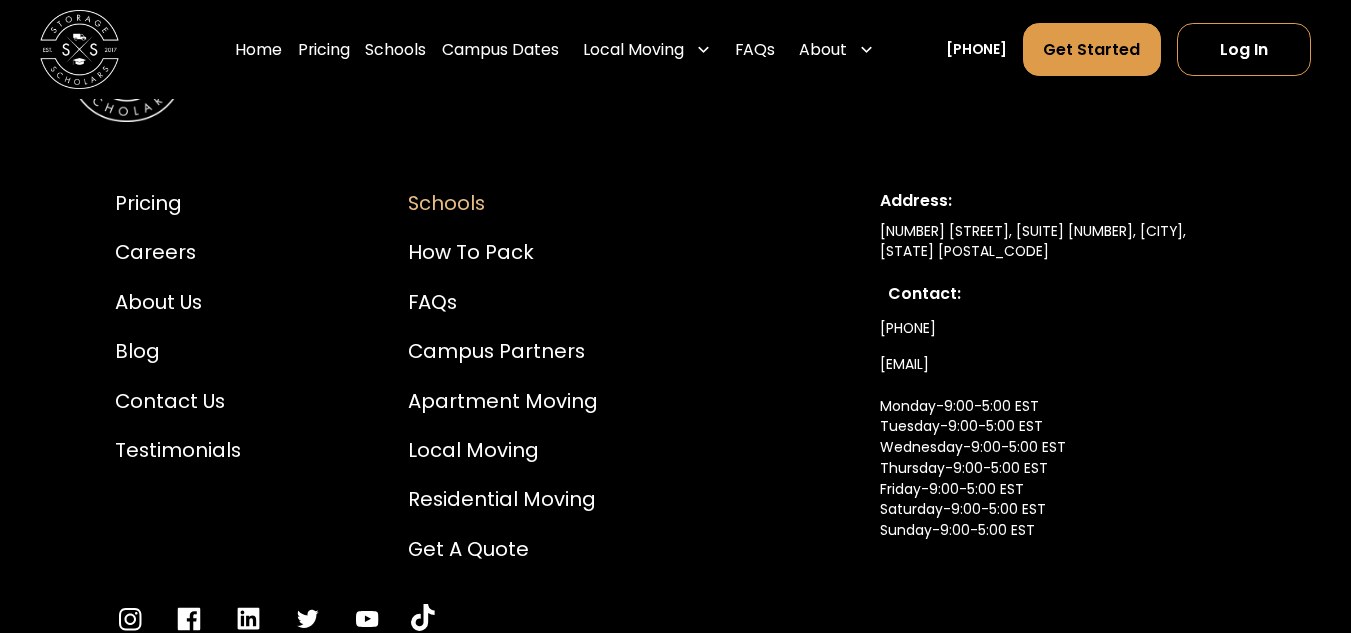 click on "Schools" at bounding box center [503, 204] 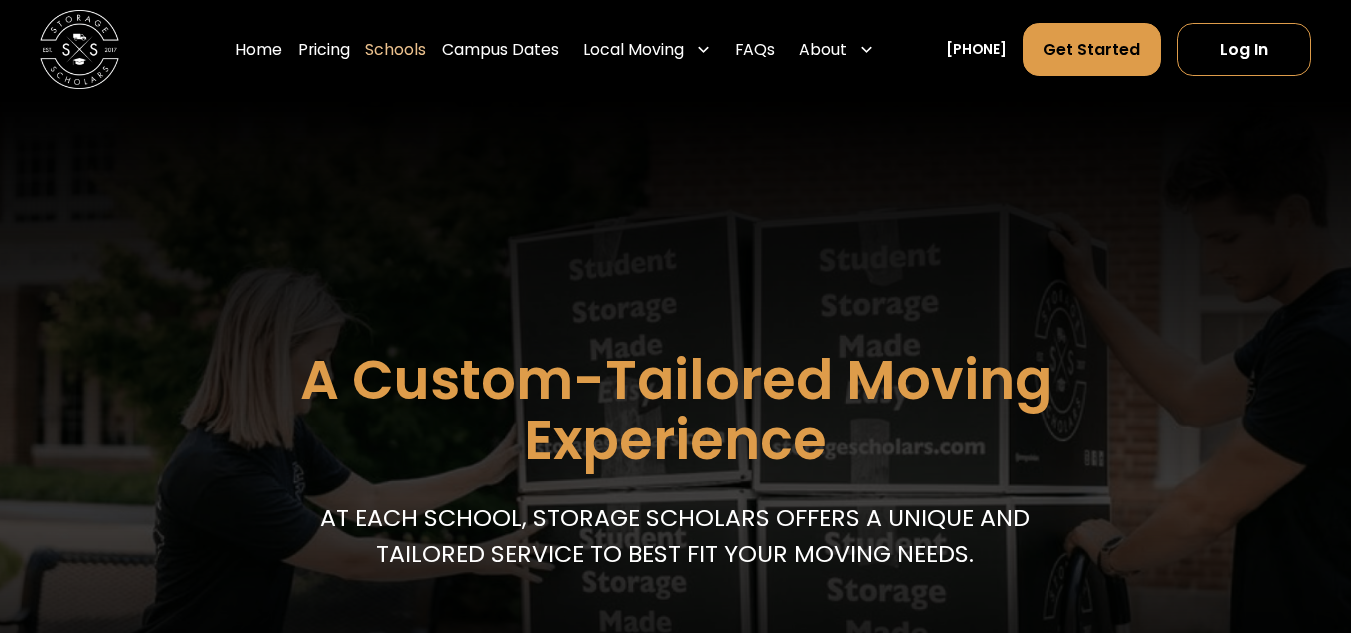scroll, scrollTop: 732, scrollLeft: 0, axis: vertical 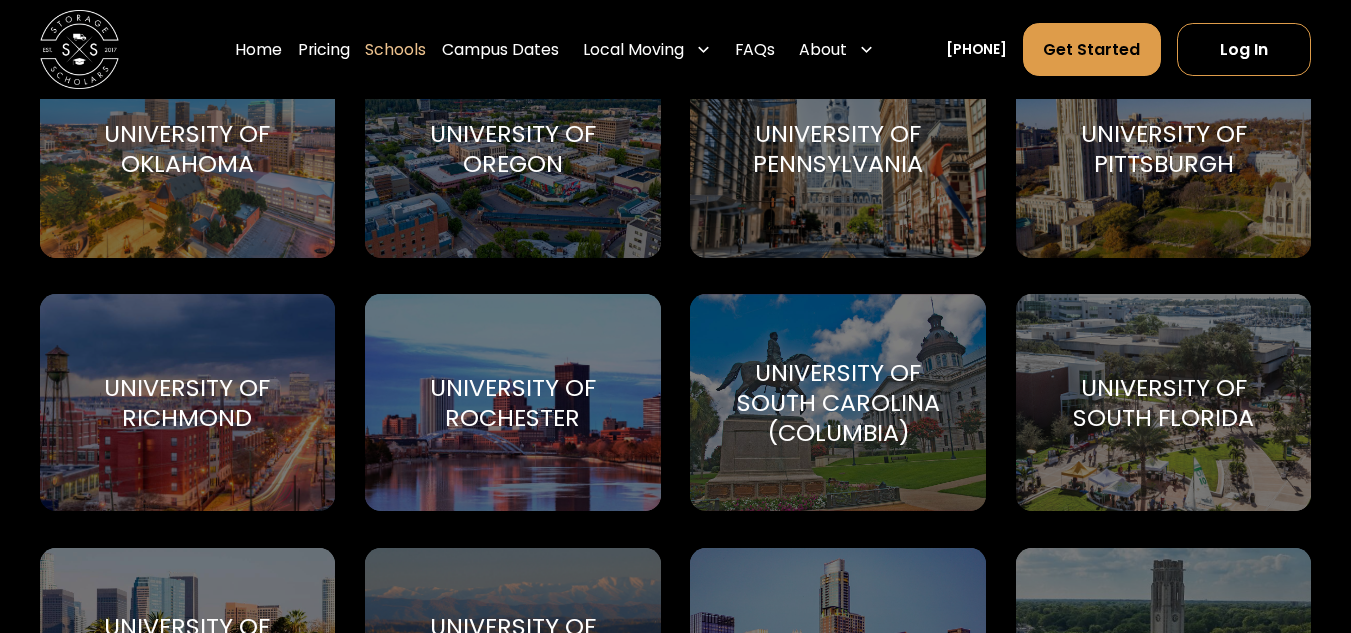 click on "University of South Florida University of South Florida" at bounding box center (1164, 402) 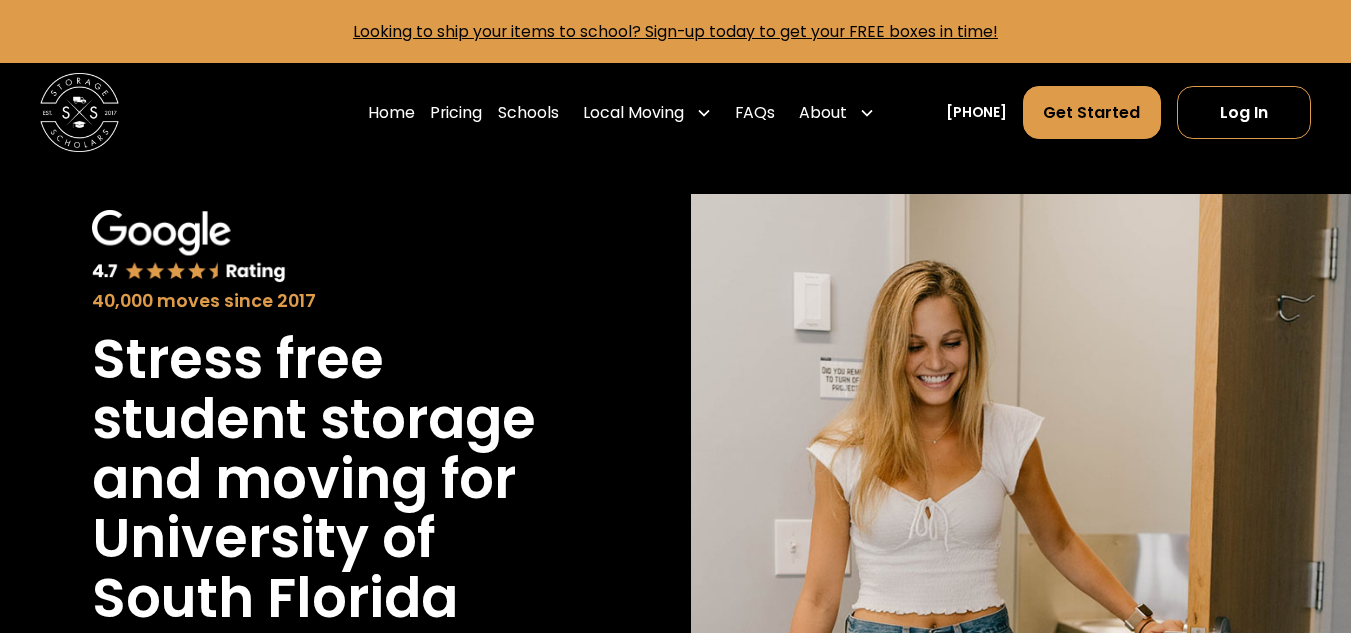 scroll, scrollTop: 0, scrollLeft: 0, axis: both 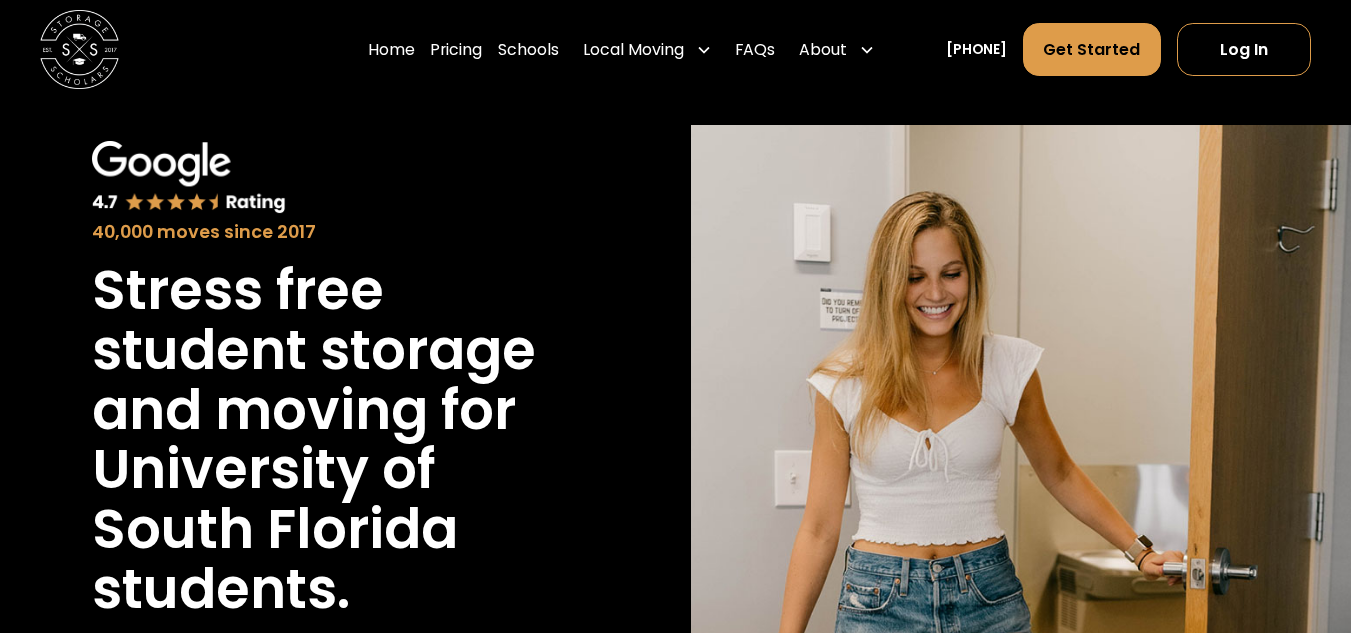 click on "40,000 moves since 2017" at bounding box center [329, 232] 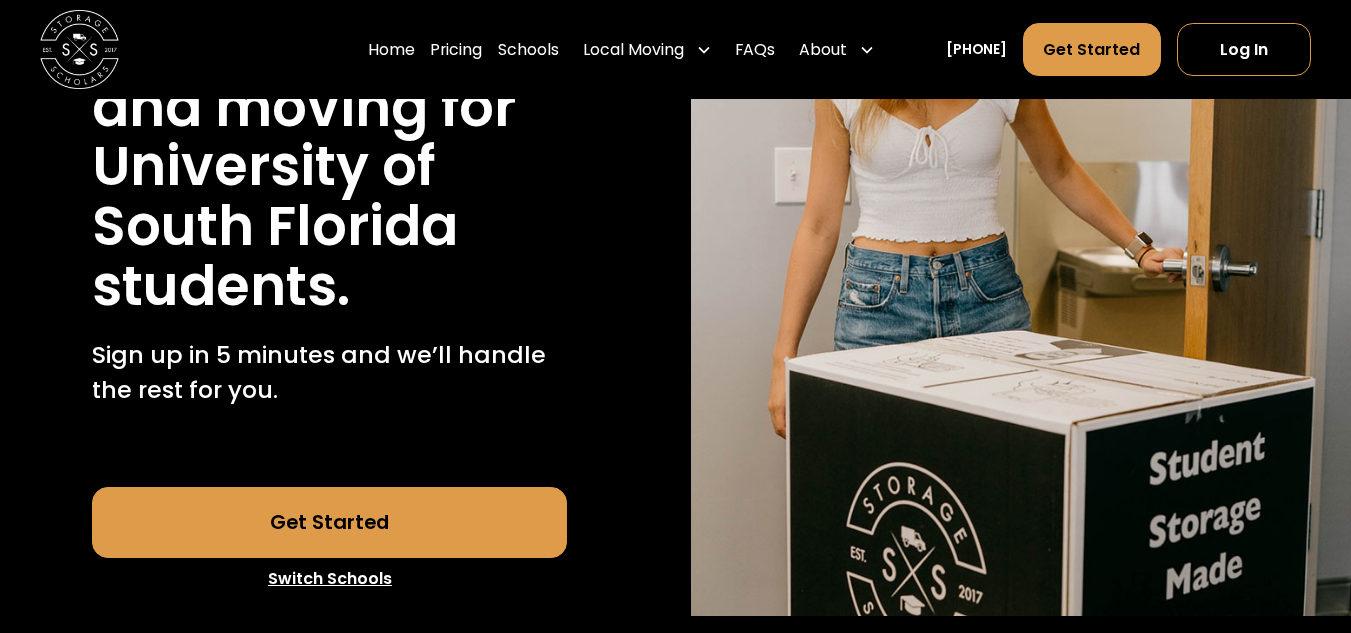 scroll, scrollTop: 373, scrollLeft: 0, axis: vertical 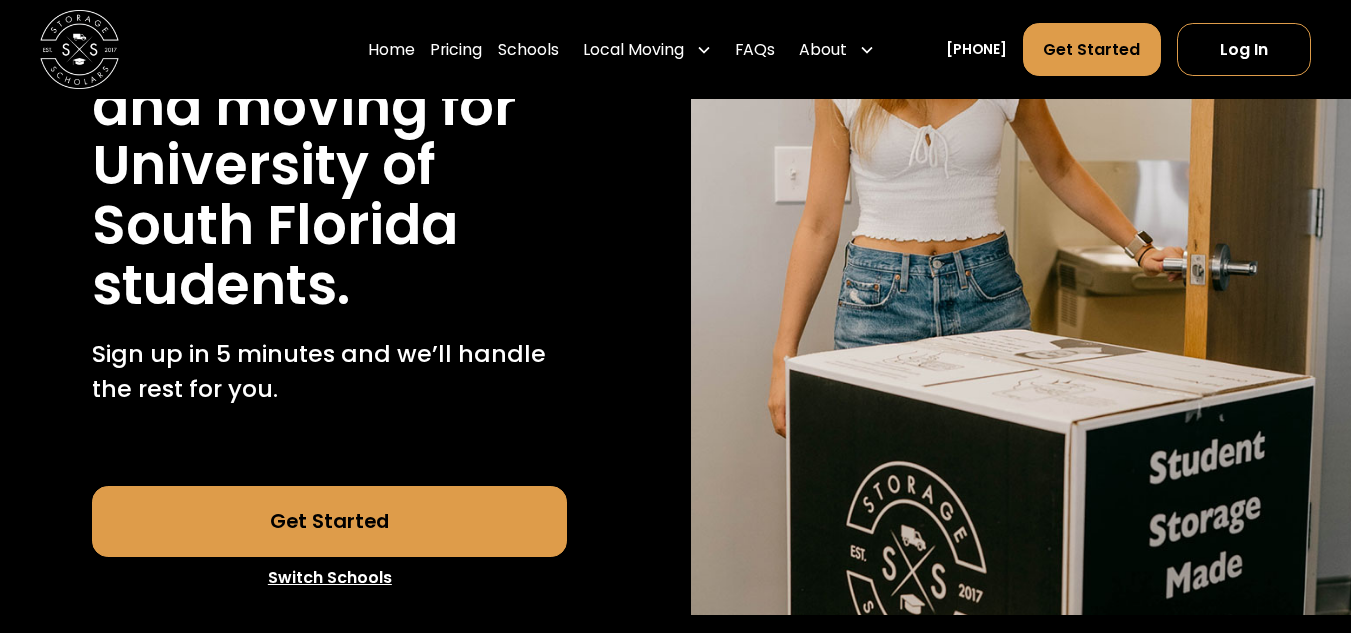 click on "Get Started" at bounding box center [329, 521] 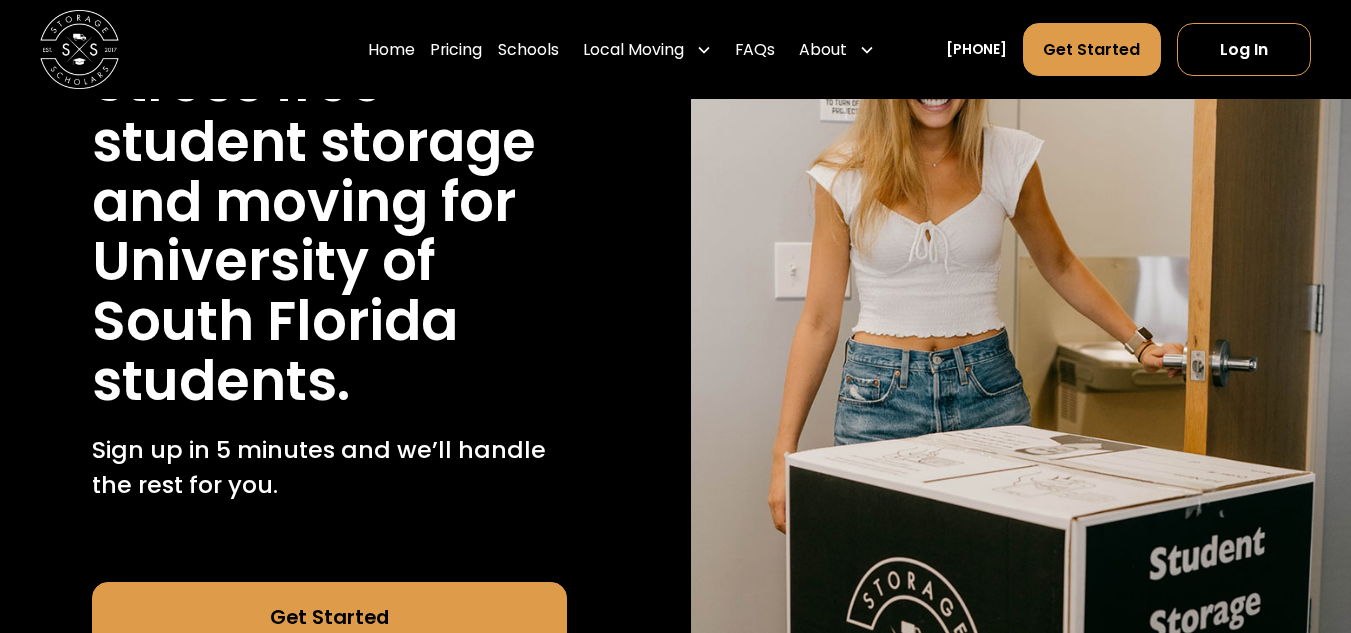 scroll, scrollTop: 275, scrollLeft: 0, axis: vertical 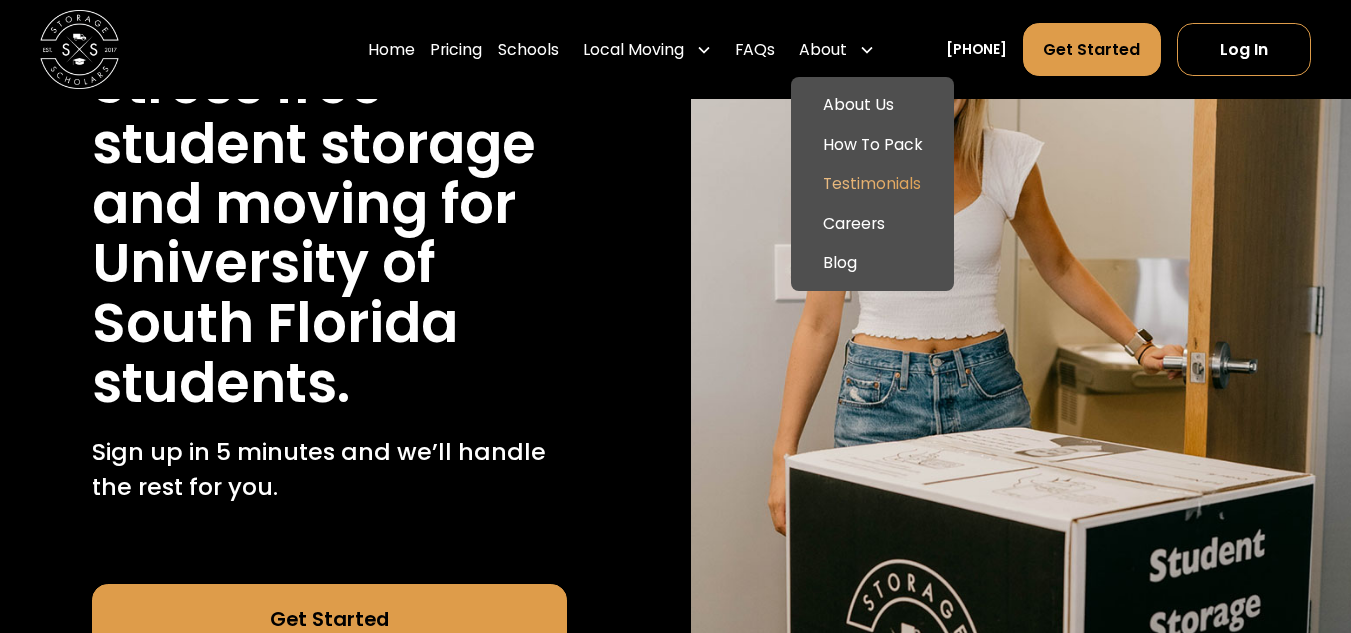 click on "Testimonials" at bounding box center (872, 184) 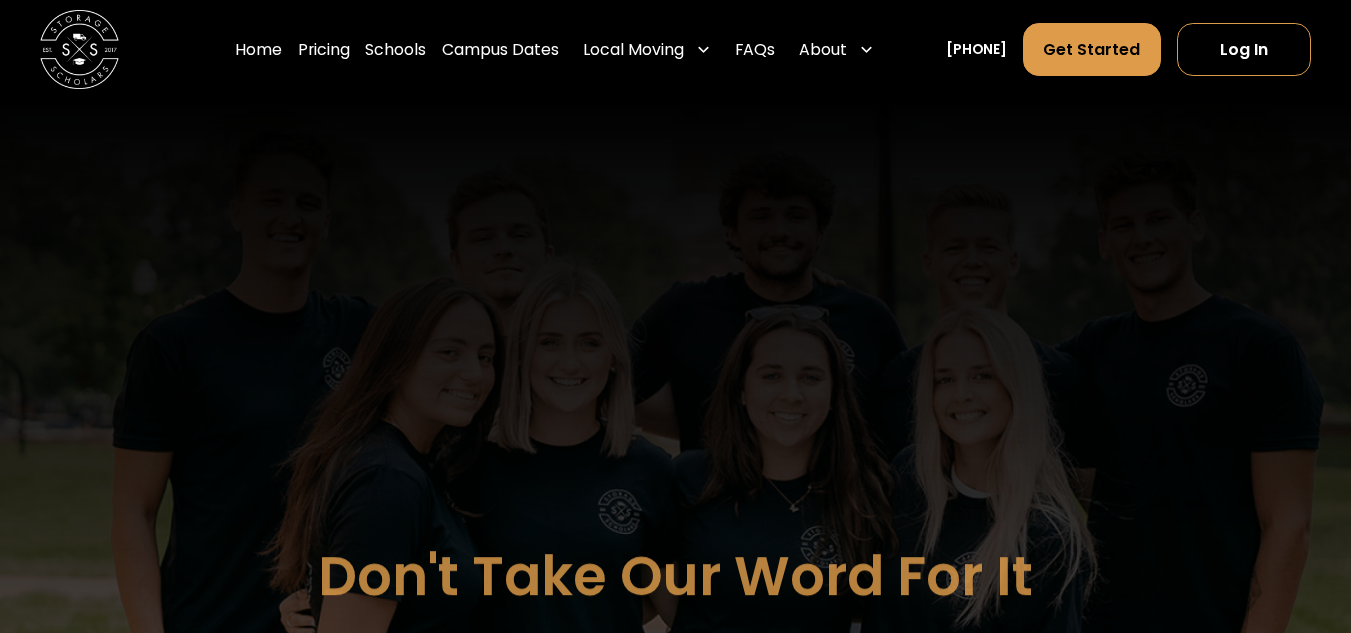 scroll, scrollTop: 0, scrollLeft: 0, axis: both 